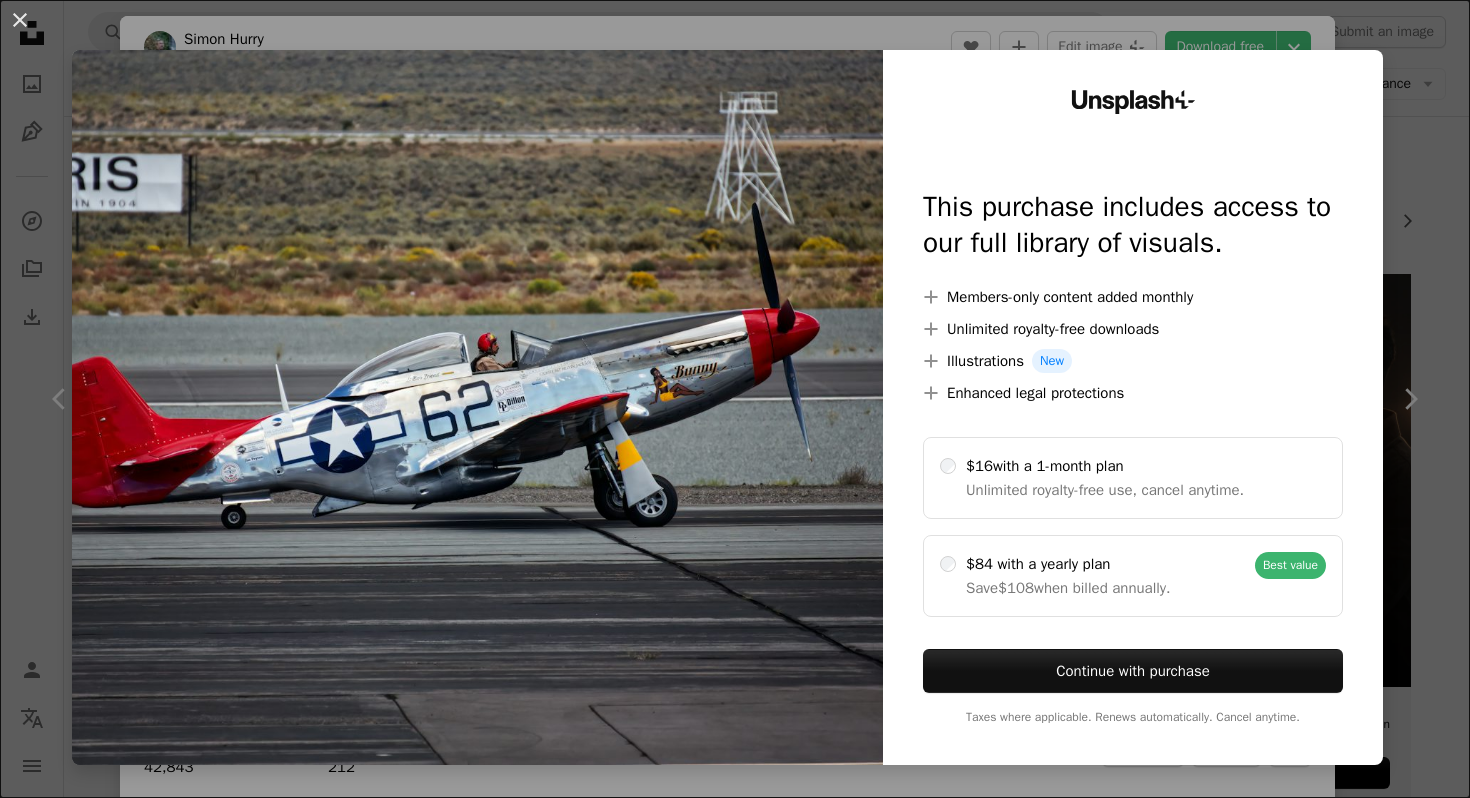 scroll, scrollTop: 19290, scrollLeft: 0, axis: vertical 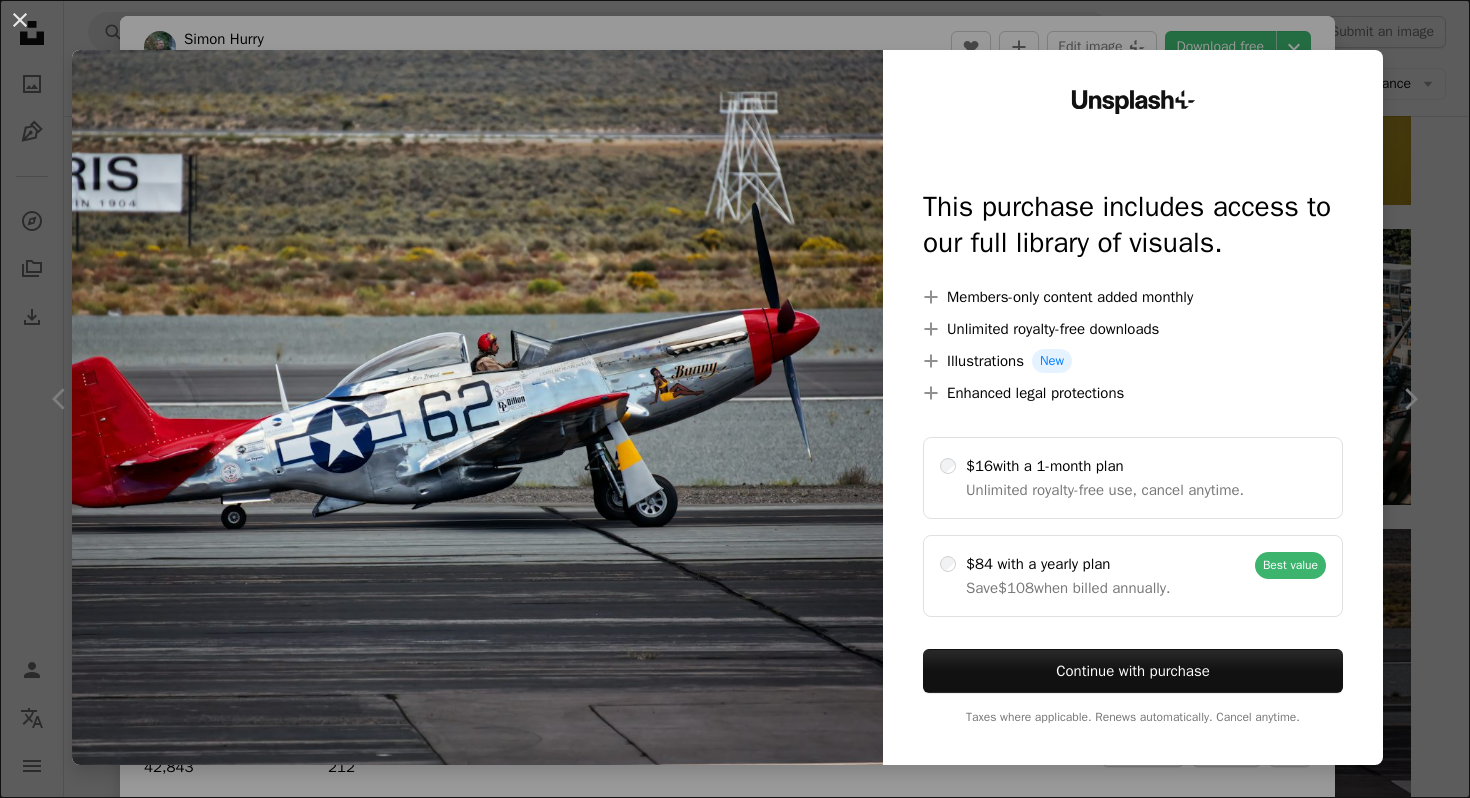 click on "An X shape Unsplash+ This purchase includes access to our full library of visuals. A plus sign Members-only content added monthly A plus sign Unlimited royalty-free downloads A plus sign Illustrations  New A plus sign Enhanced legal protections $16  with a 1-month plan Unlimited royalty-free use, cancel anytime. $84   with a yearly plan Save  $108  when billed annually. Best value Continue with purchase Taxes where applicable. Renews automatically. Cancel anytime." at bounding box center [735, 399] 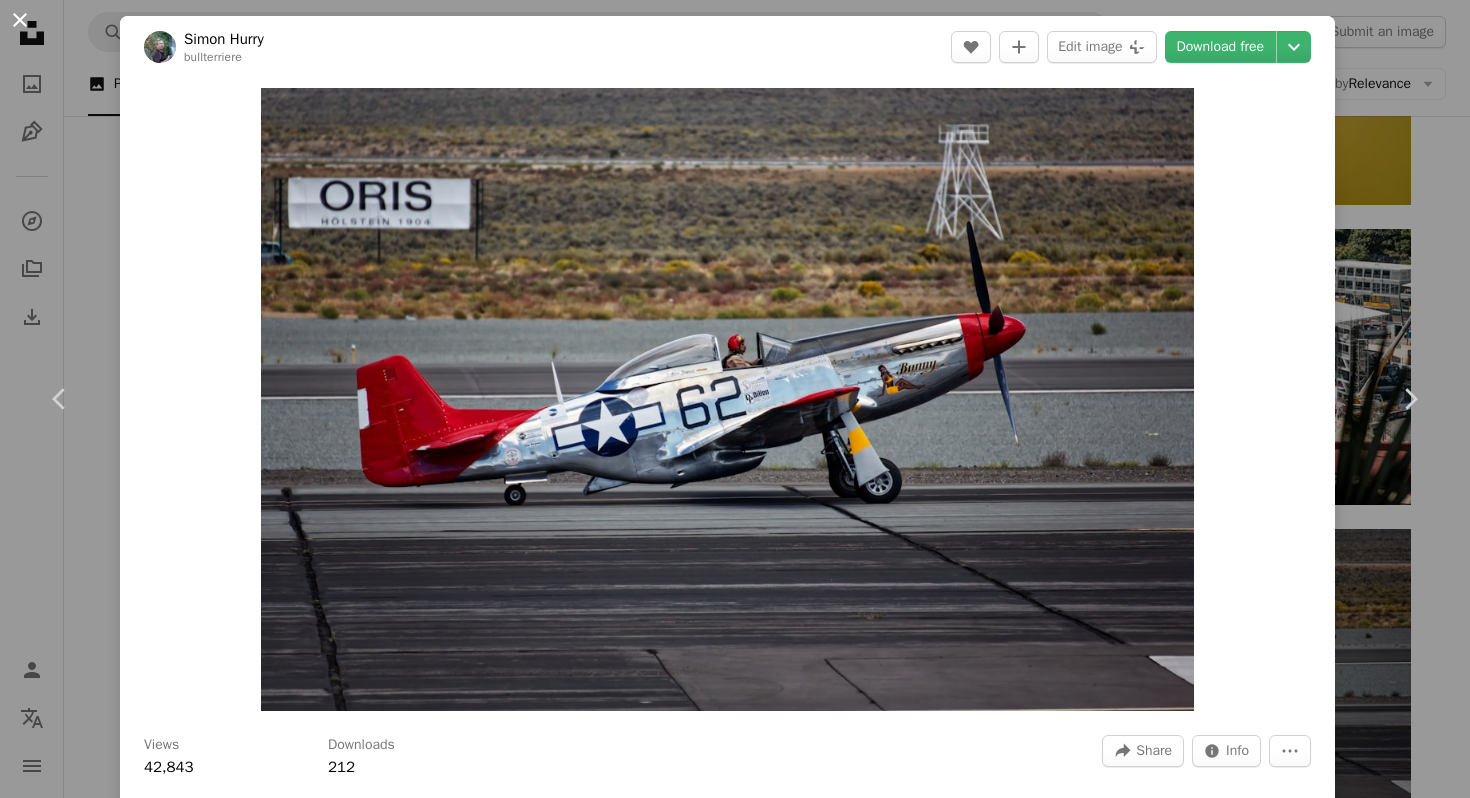 click on "An X shape" at bounding box center [20, 20] 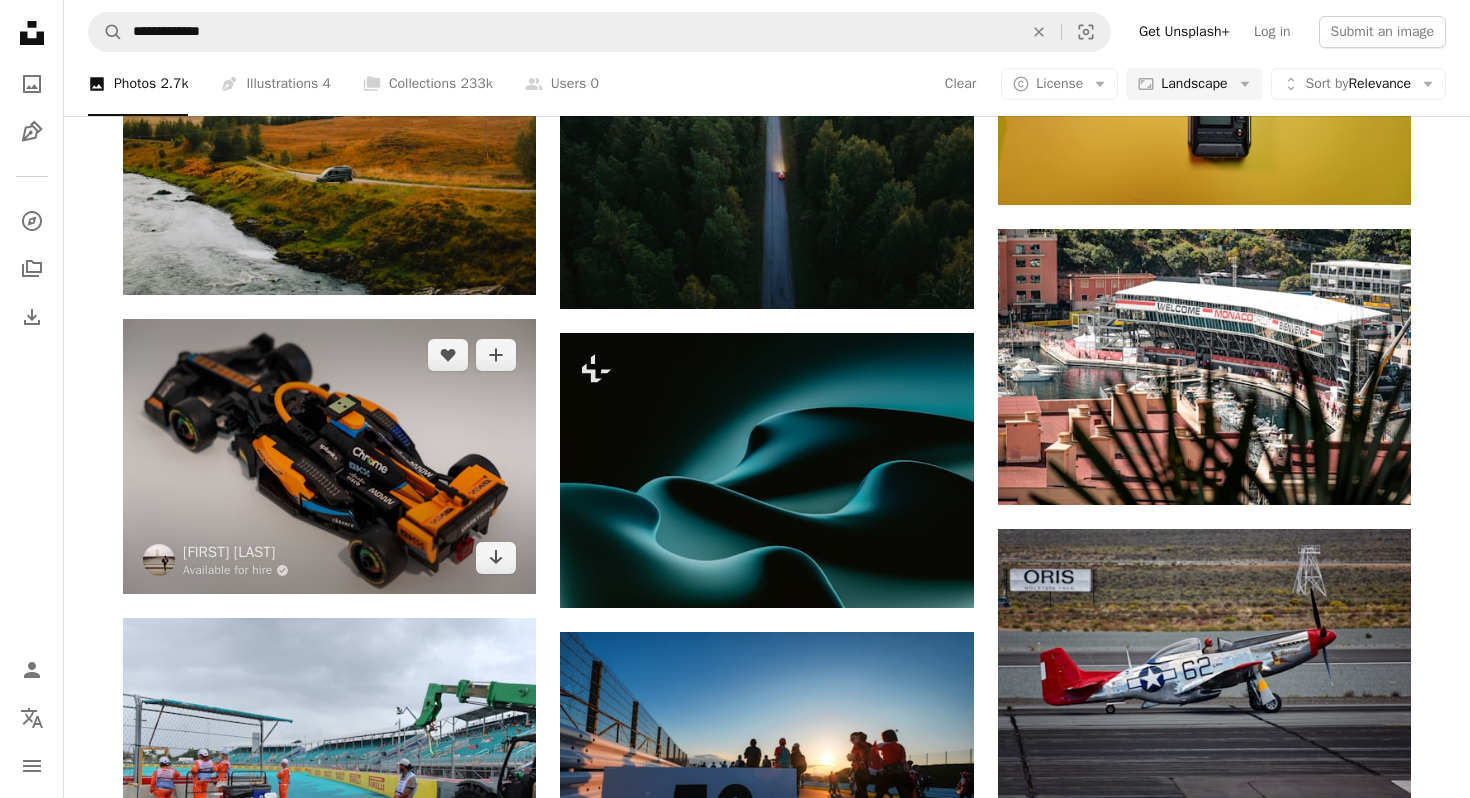 click at bounding box center [329, 456] 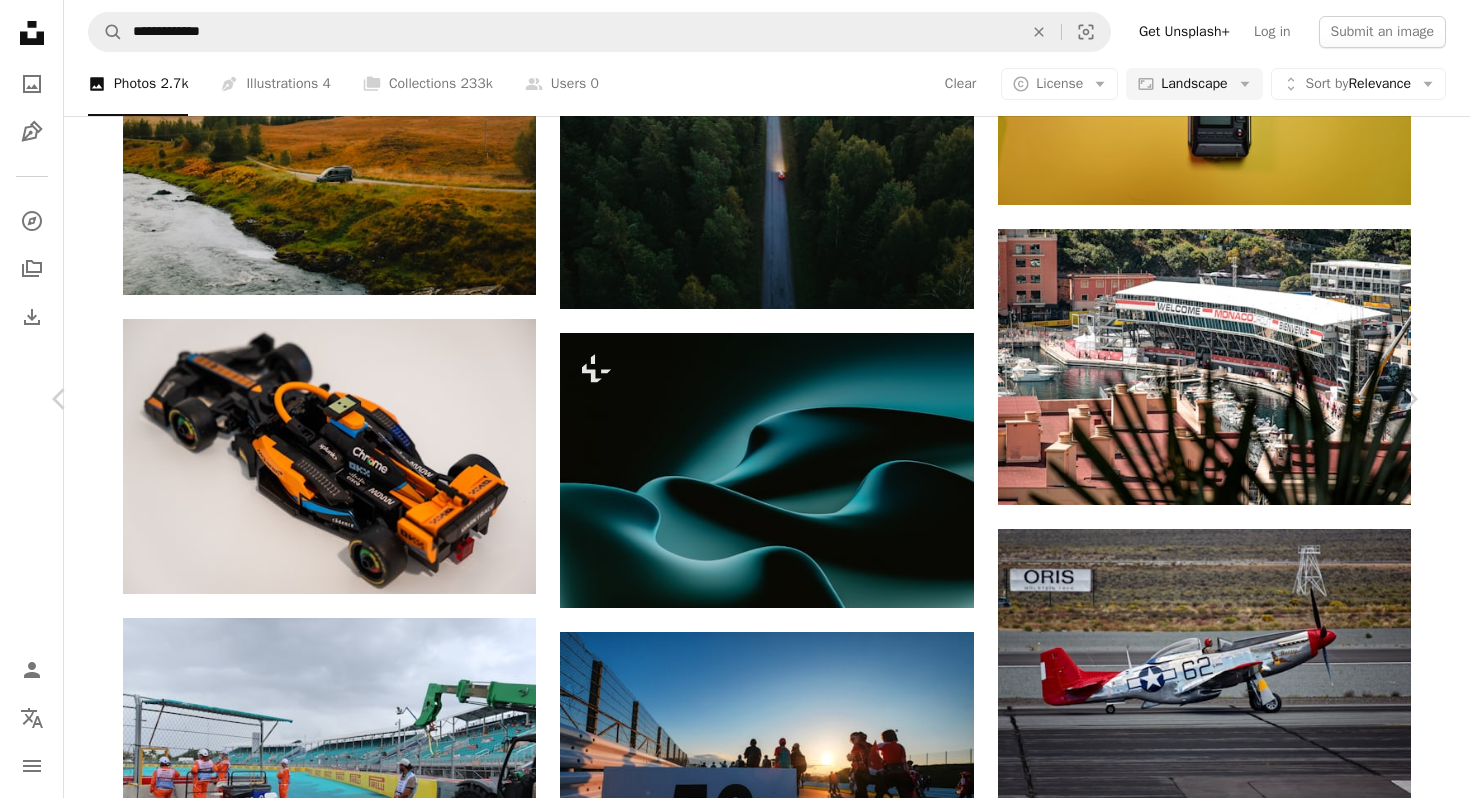 click on "An X shape" at bounding box center [20, 20] 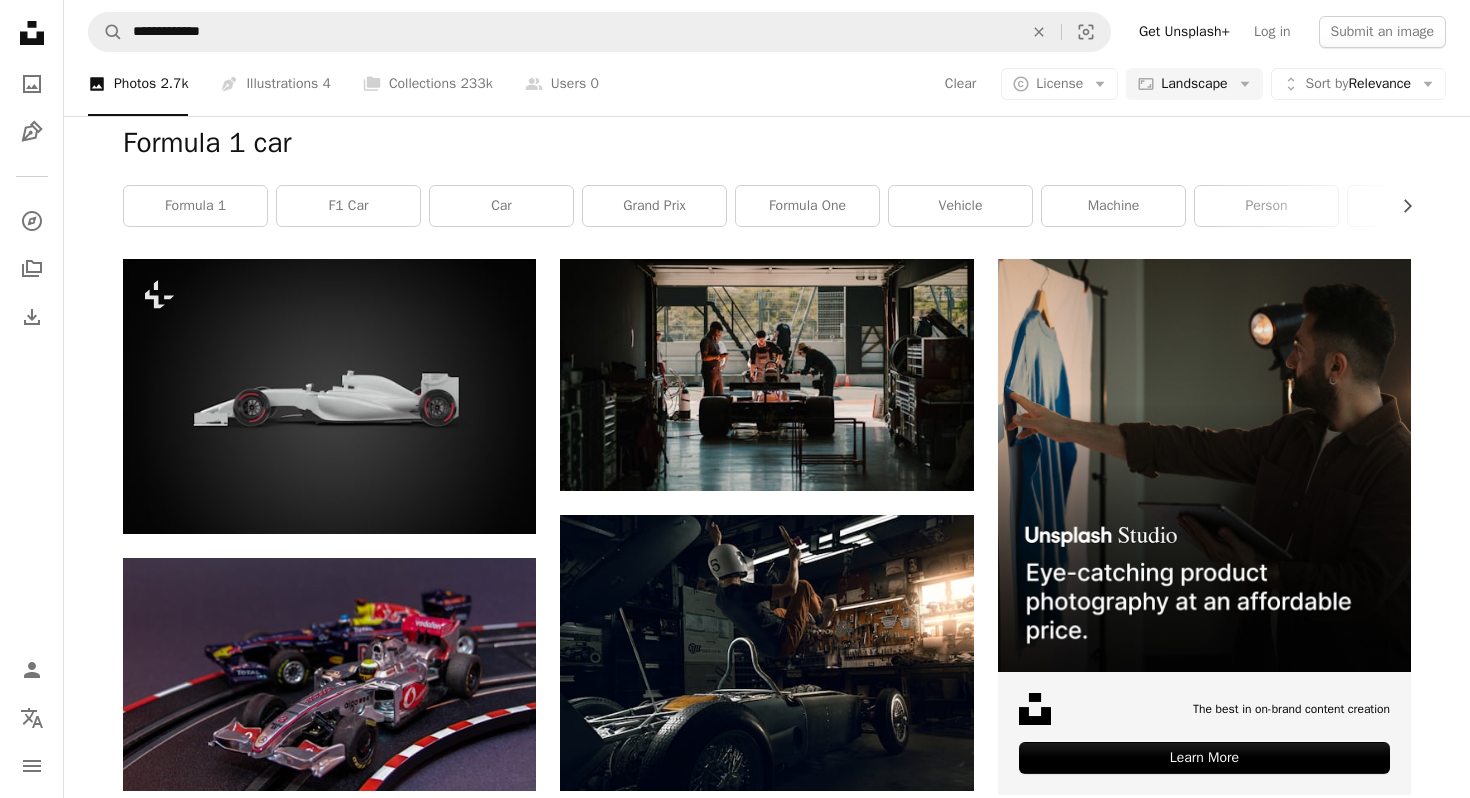 scroll, scrollTop: 0, scrollLeft: 0, axis: both 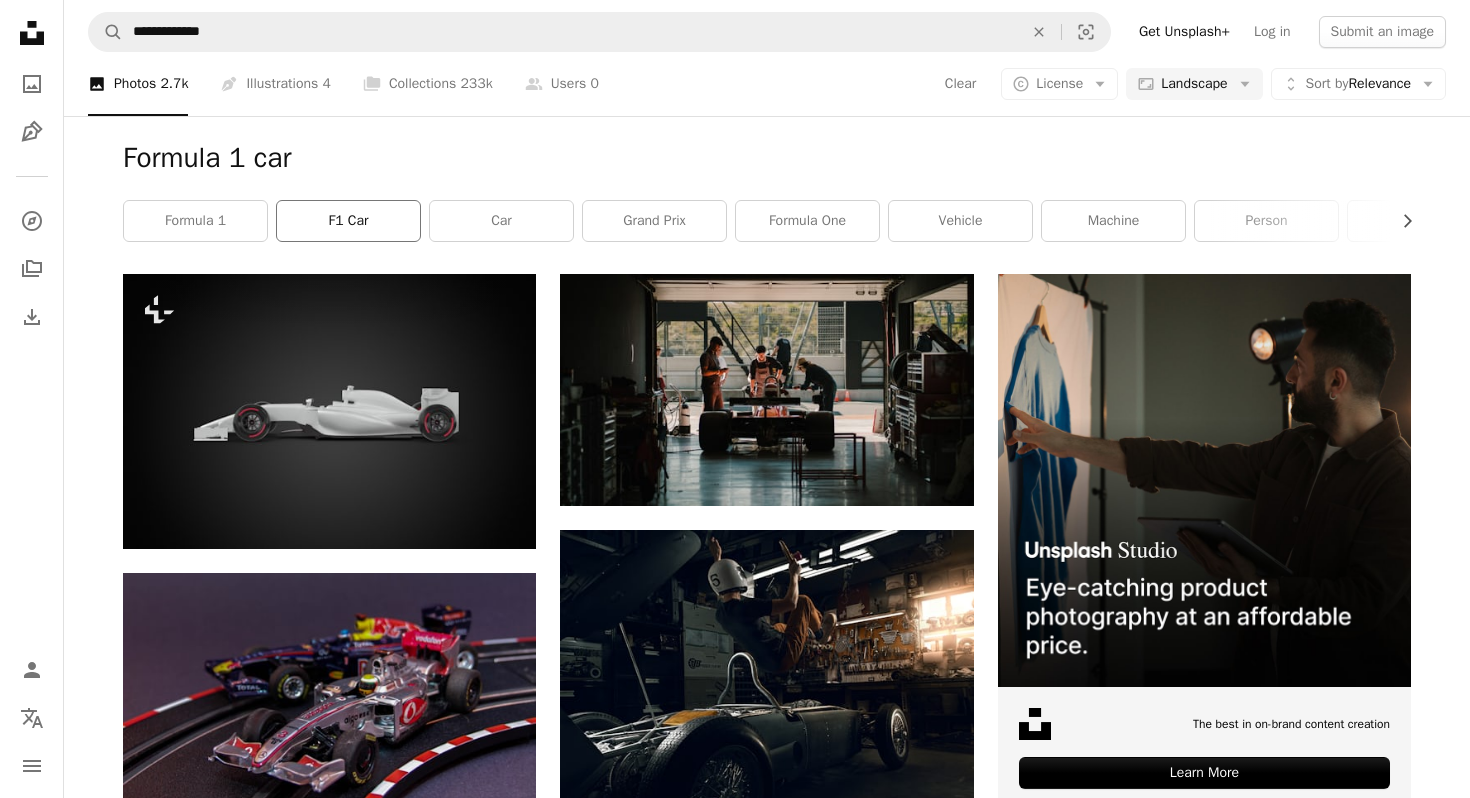 click on "f1 car" at bounding box center [348, 221] 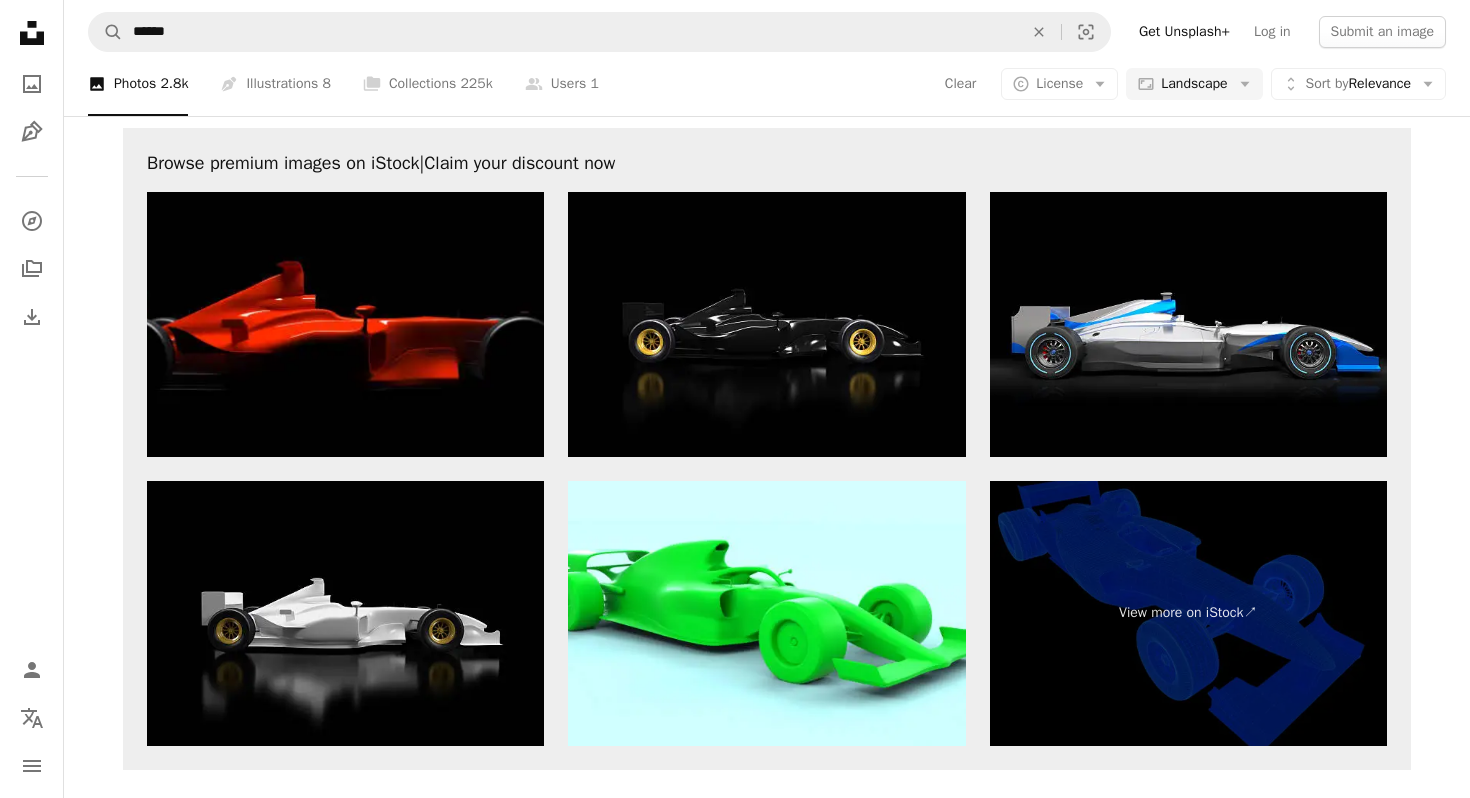 scroll, scrollTop: 3075, scrollLeft: 0, axis: vertical 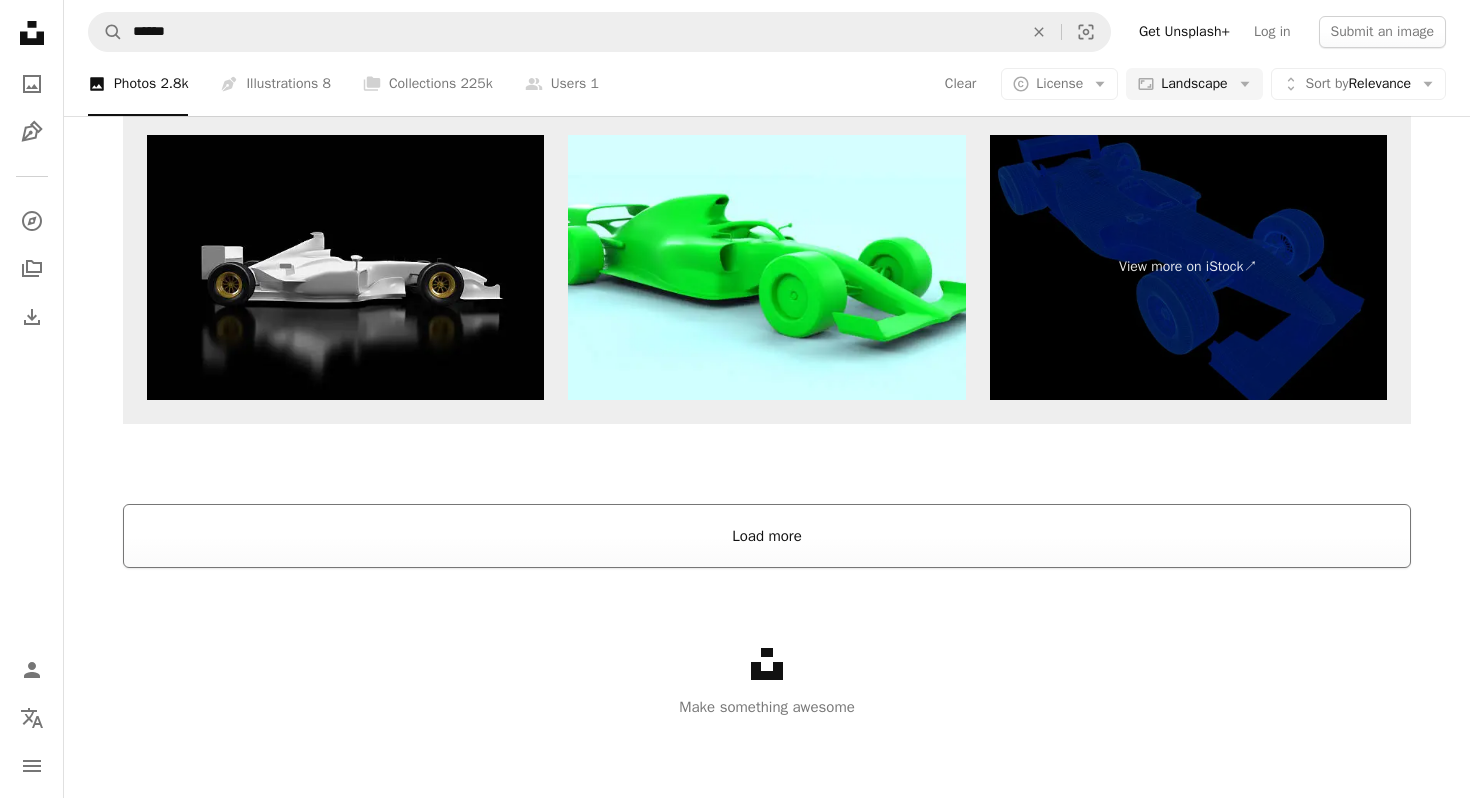 click on "Load more" at bounding box center (767, 536) 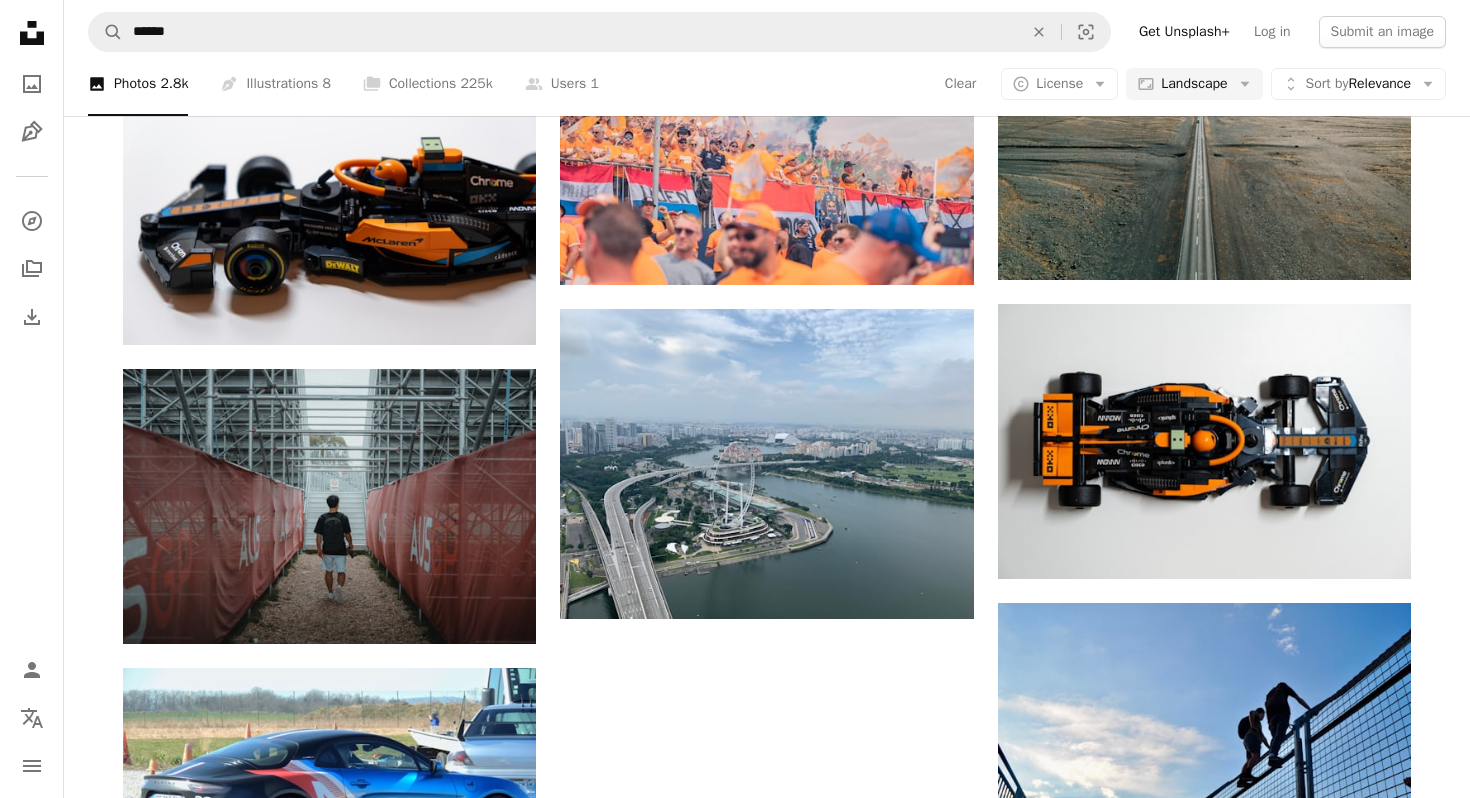 scroll, scrollTop: 19399, scrollLeft: 0, axis: vertical 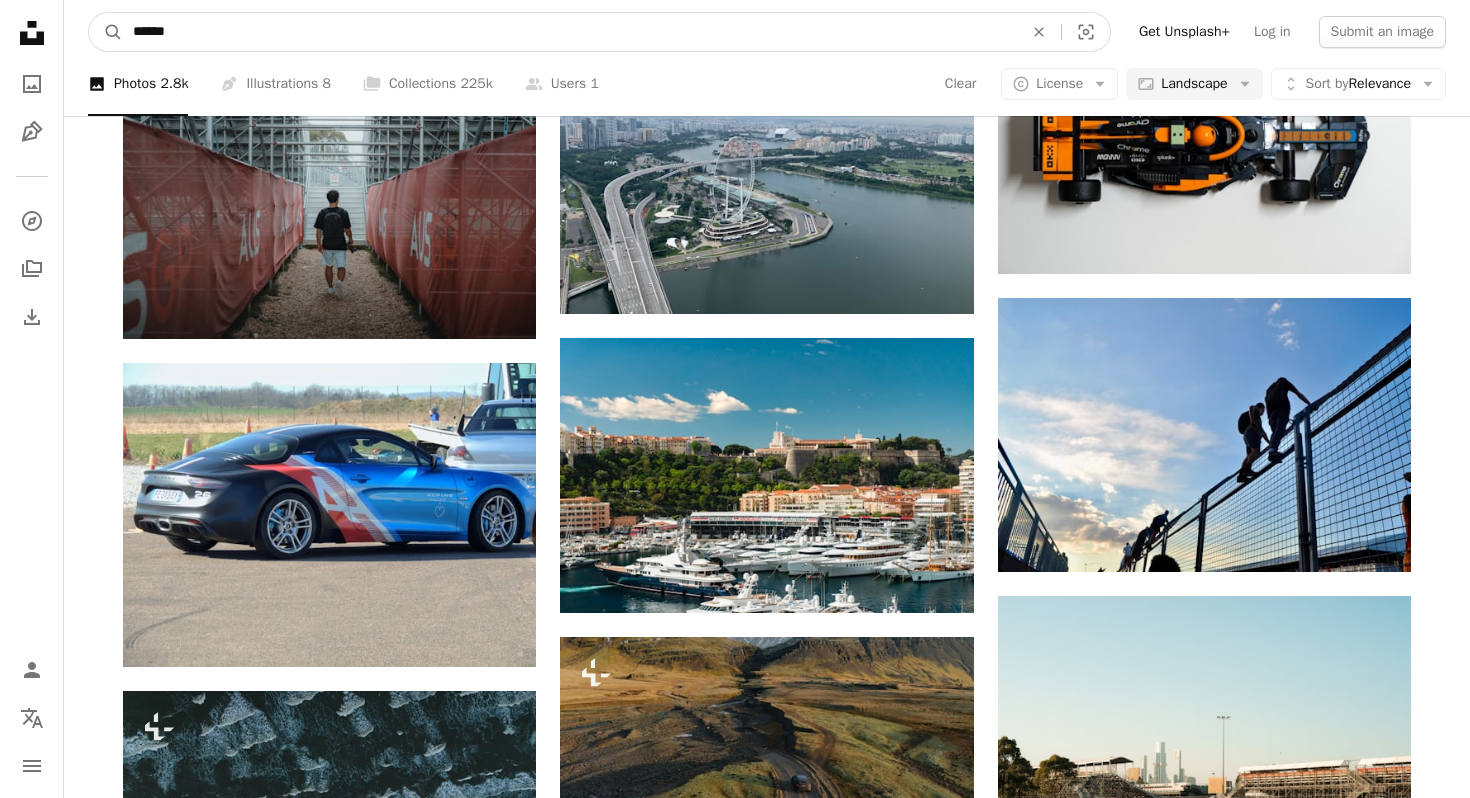 click on "******" at bounding box center [570, 32] 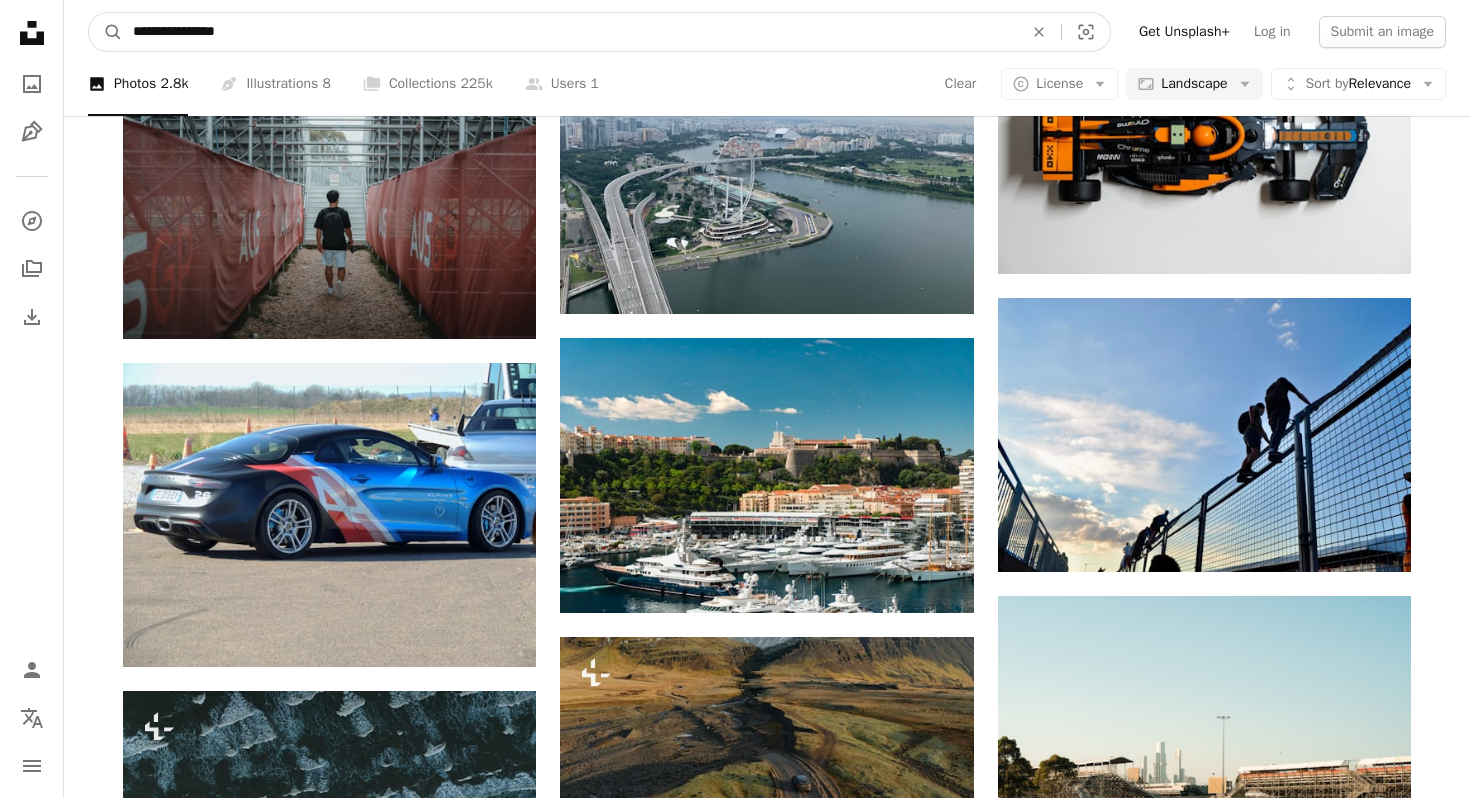 type on "**********" 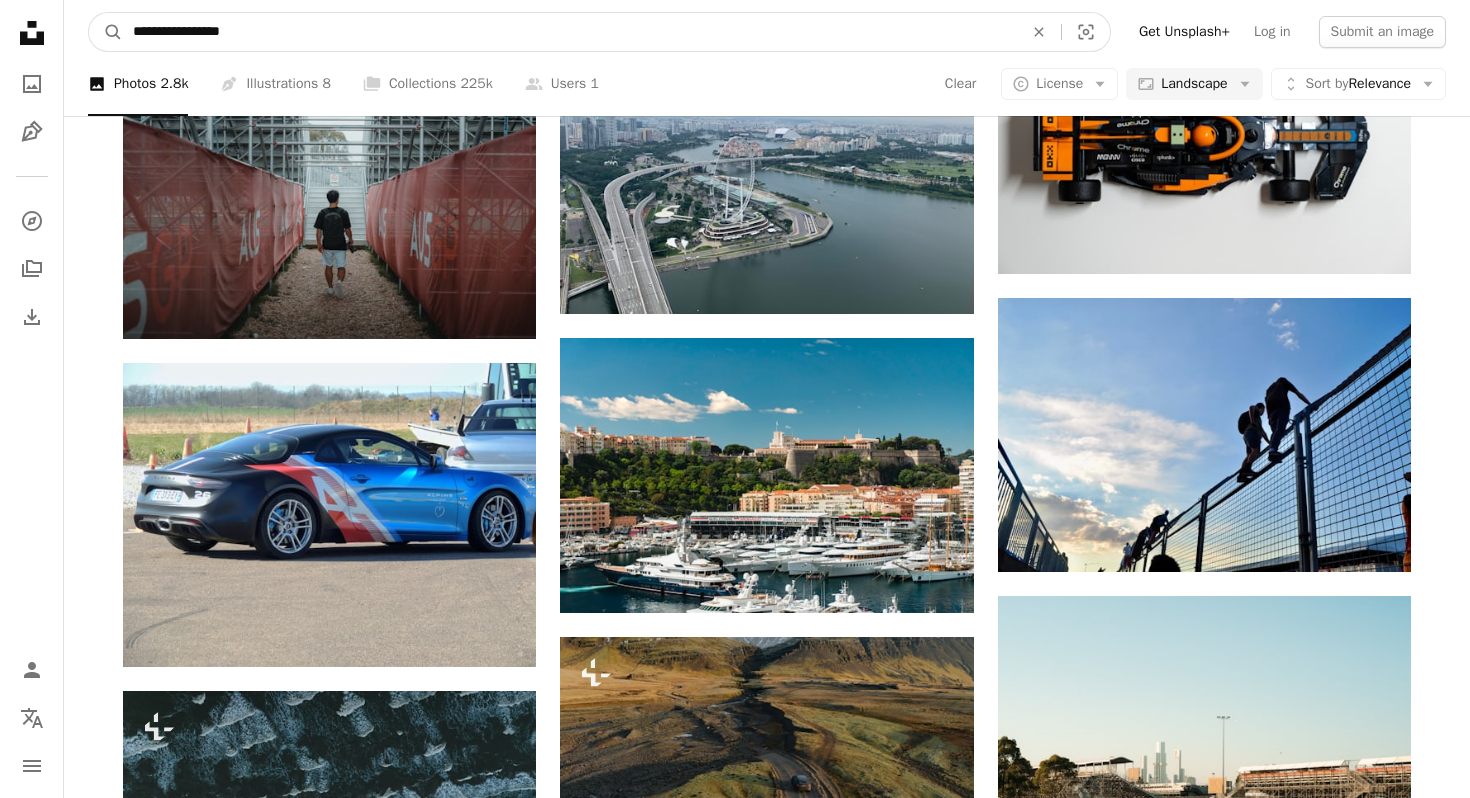 click on "A magnifying glass" at bounding box center (106, 32) 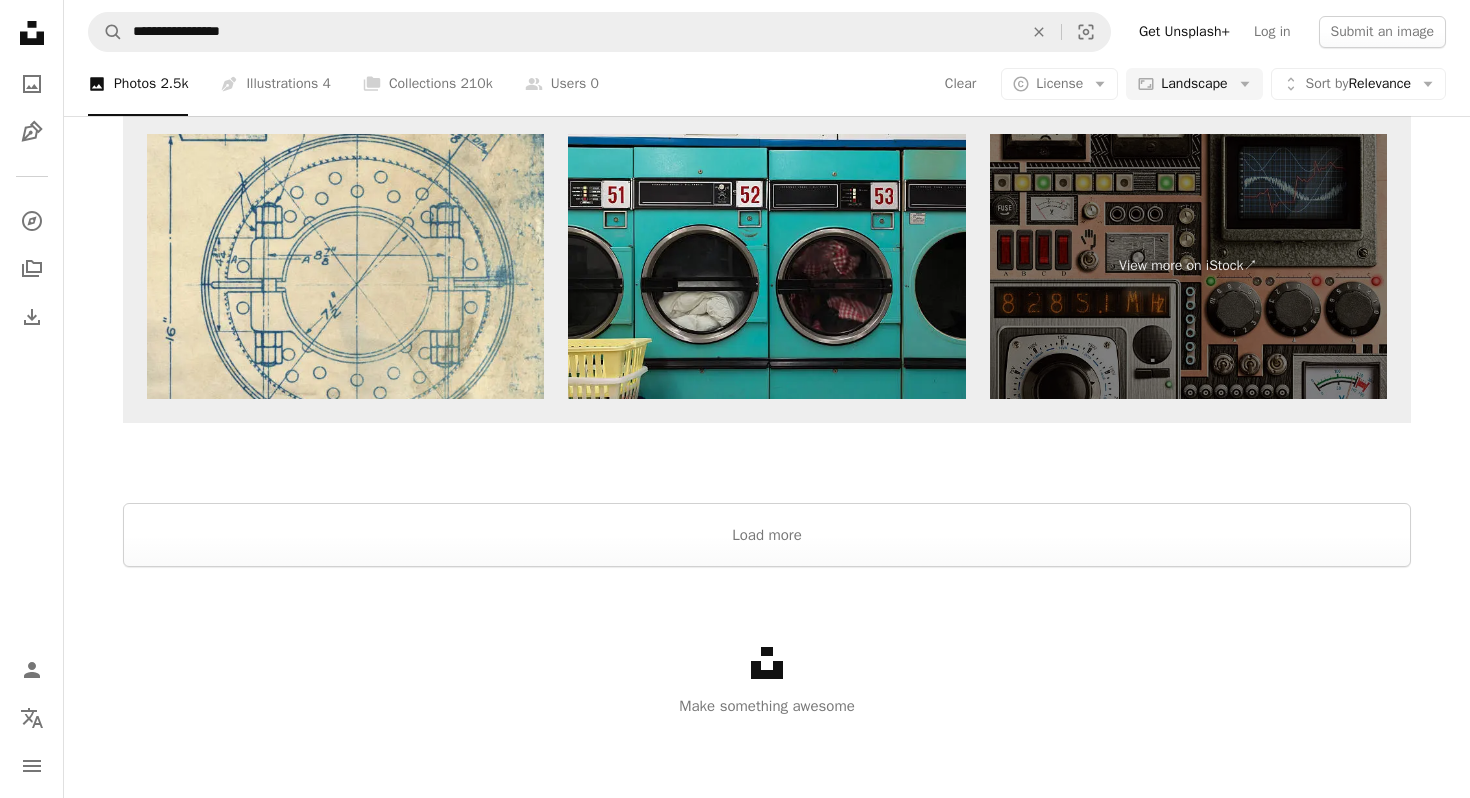 scroll, scrollTop: 2842, scrollLeft: 0, axis: vertical 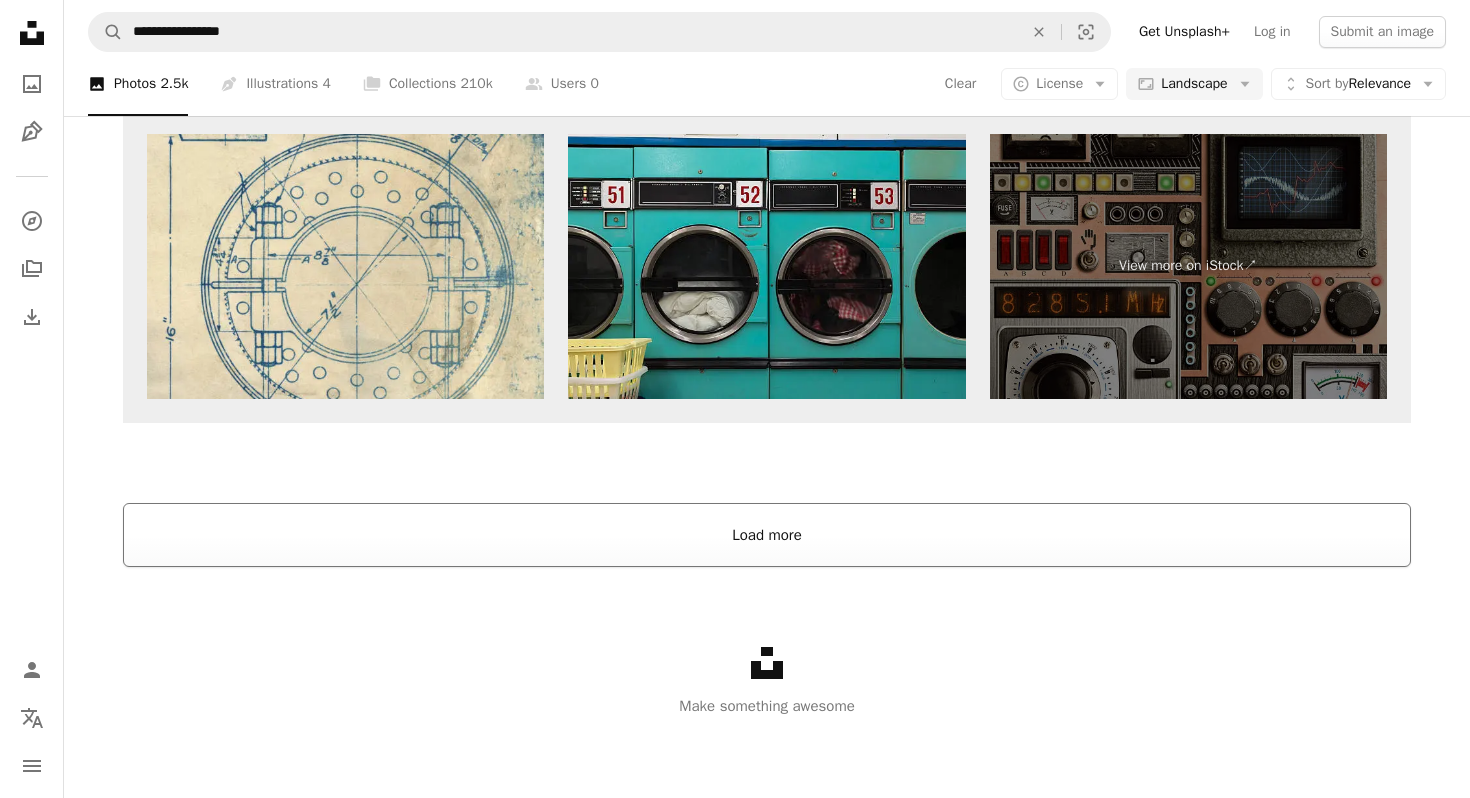 click on "Load more" at bounding box center [767, 535] 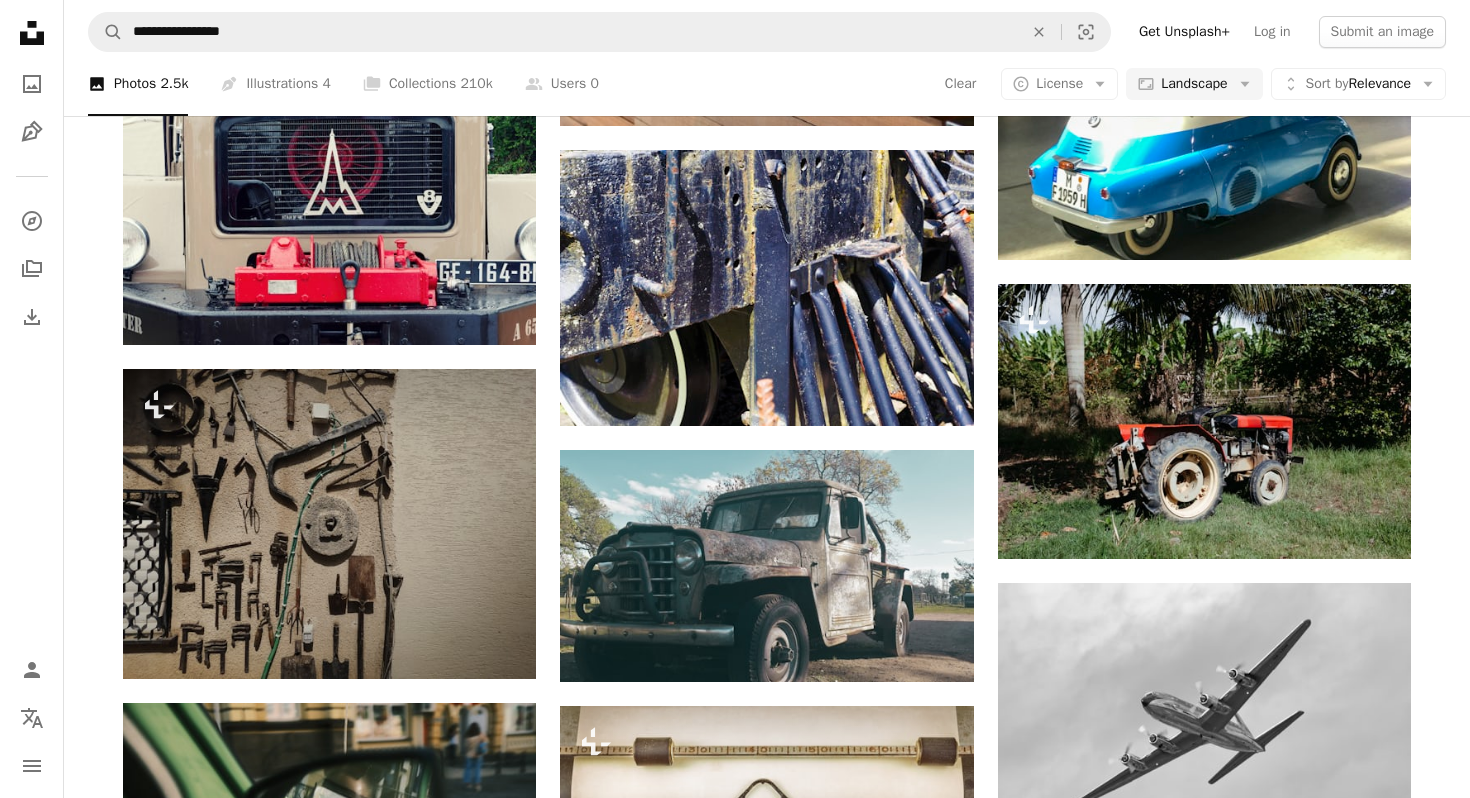 scroll, scrollTop: 24490, scrollLeft: 0, axis: vertical 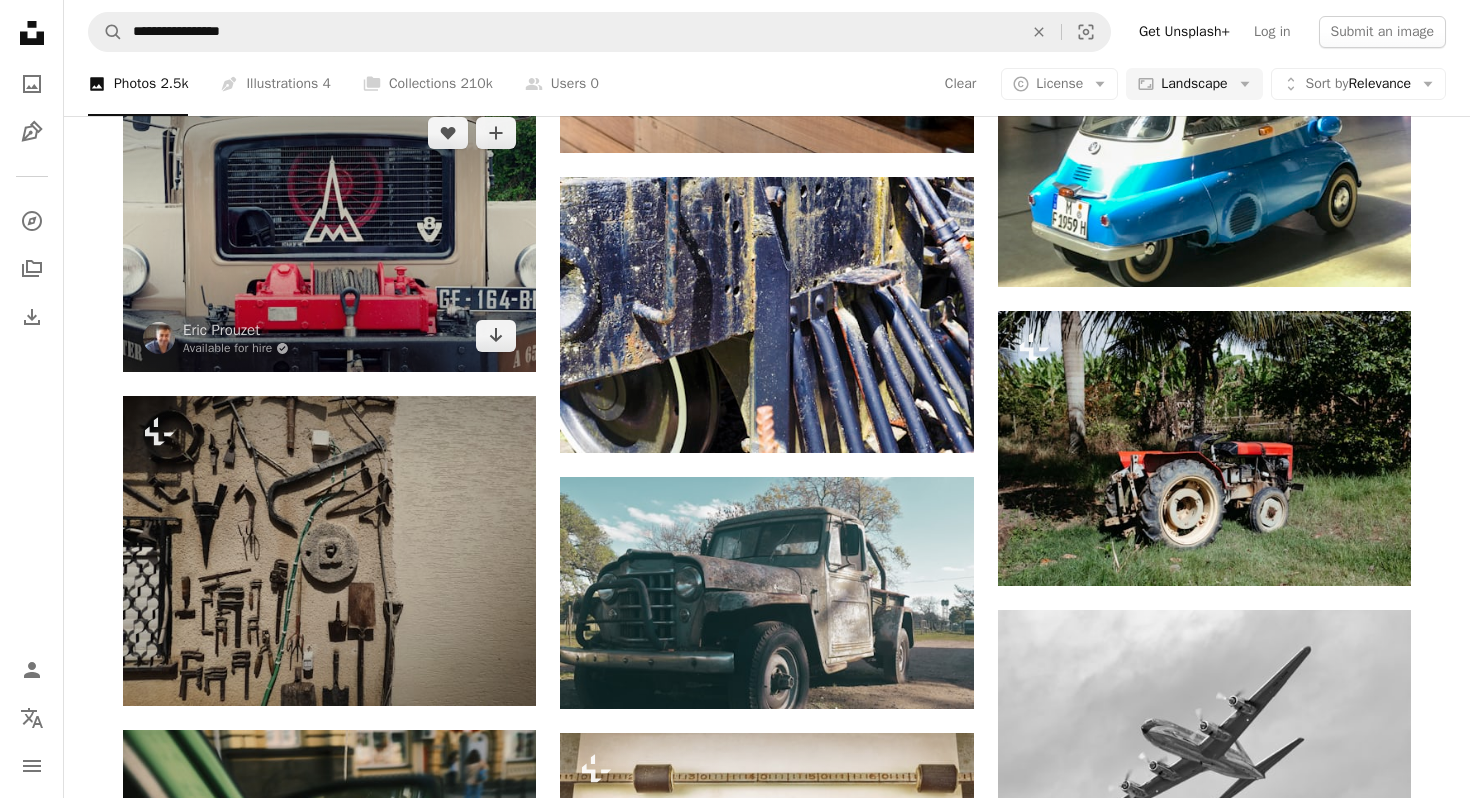 click at bounding box center [329, 234] 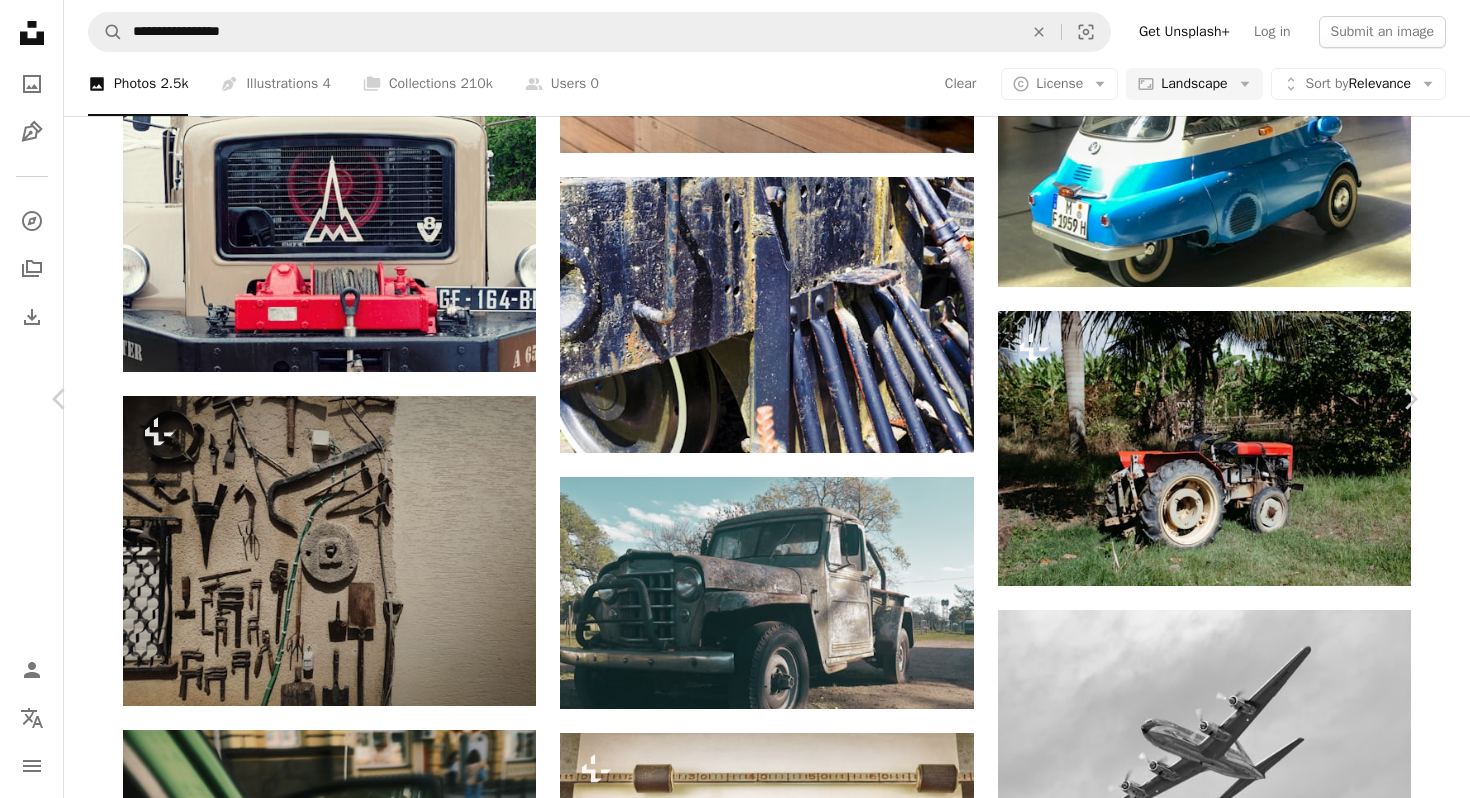 click at bounding box center [727, 3696] 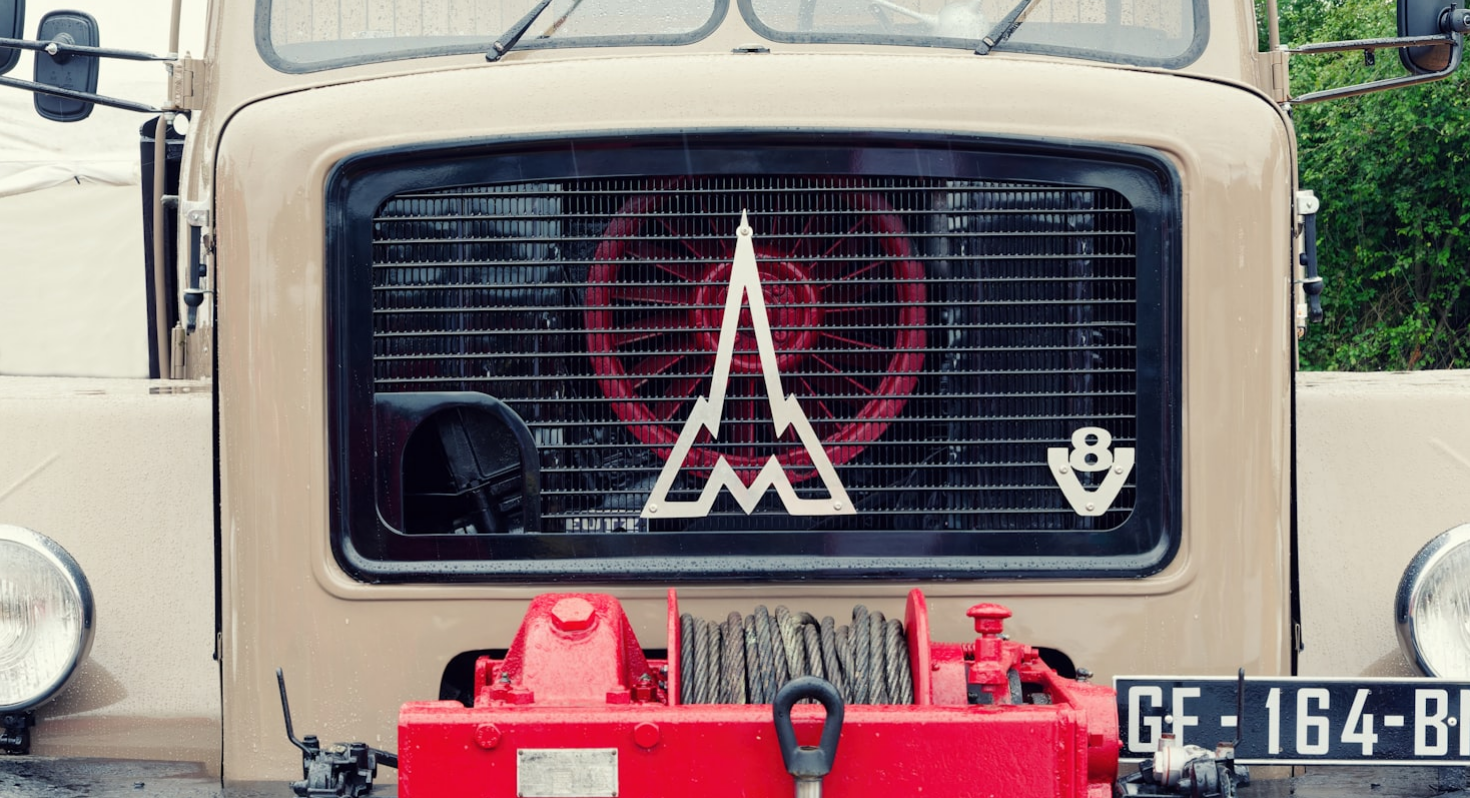 scroll, scrollTop: 91, scrollLeft: 0, axis: vertical 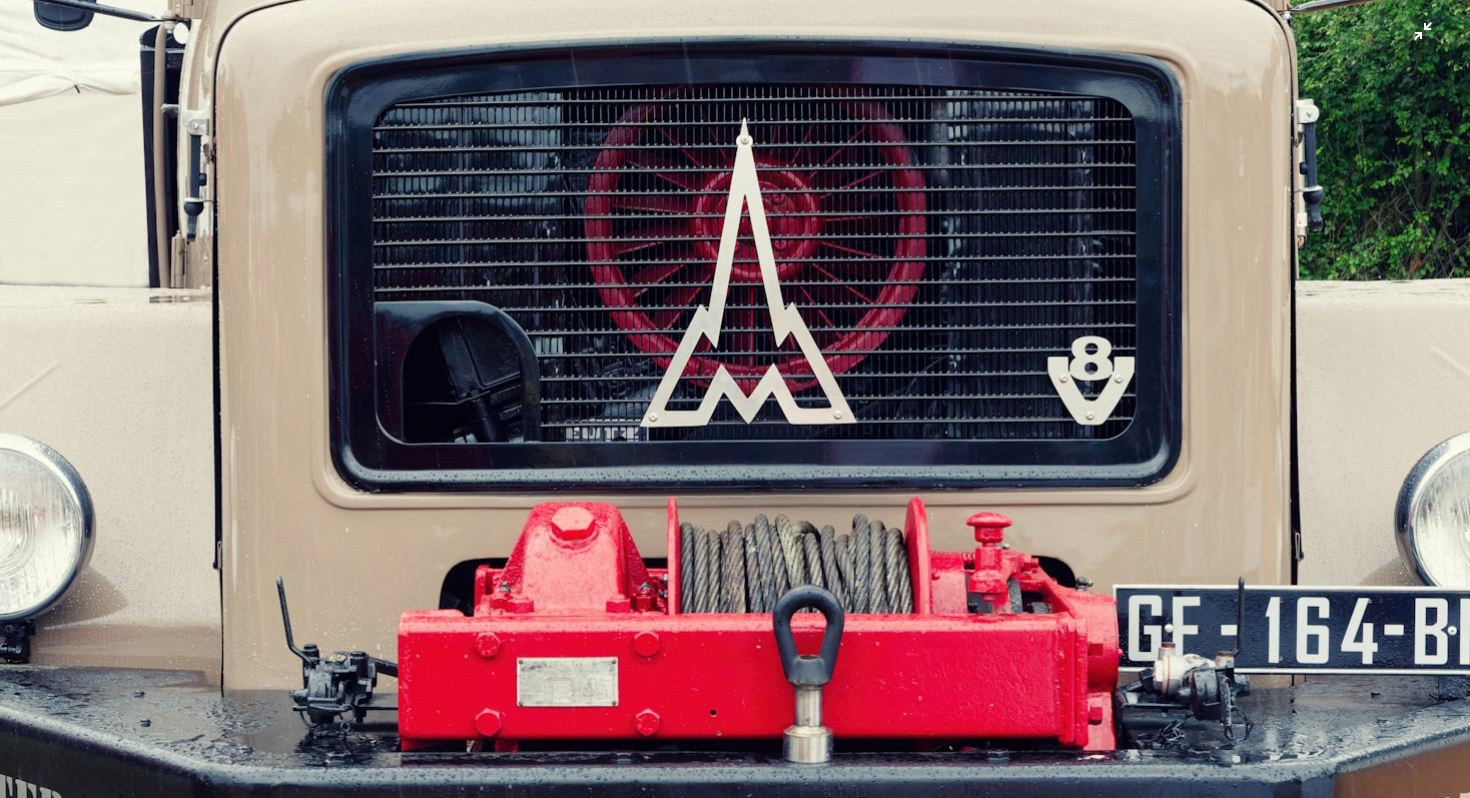 click at bounding box center [735, 398] 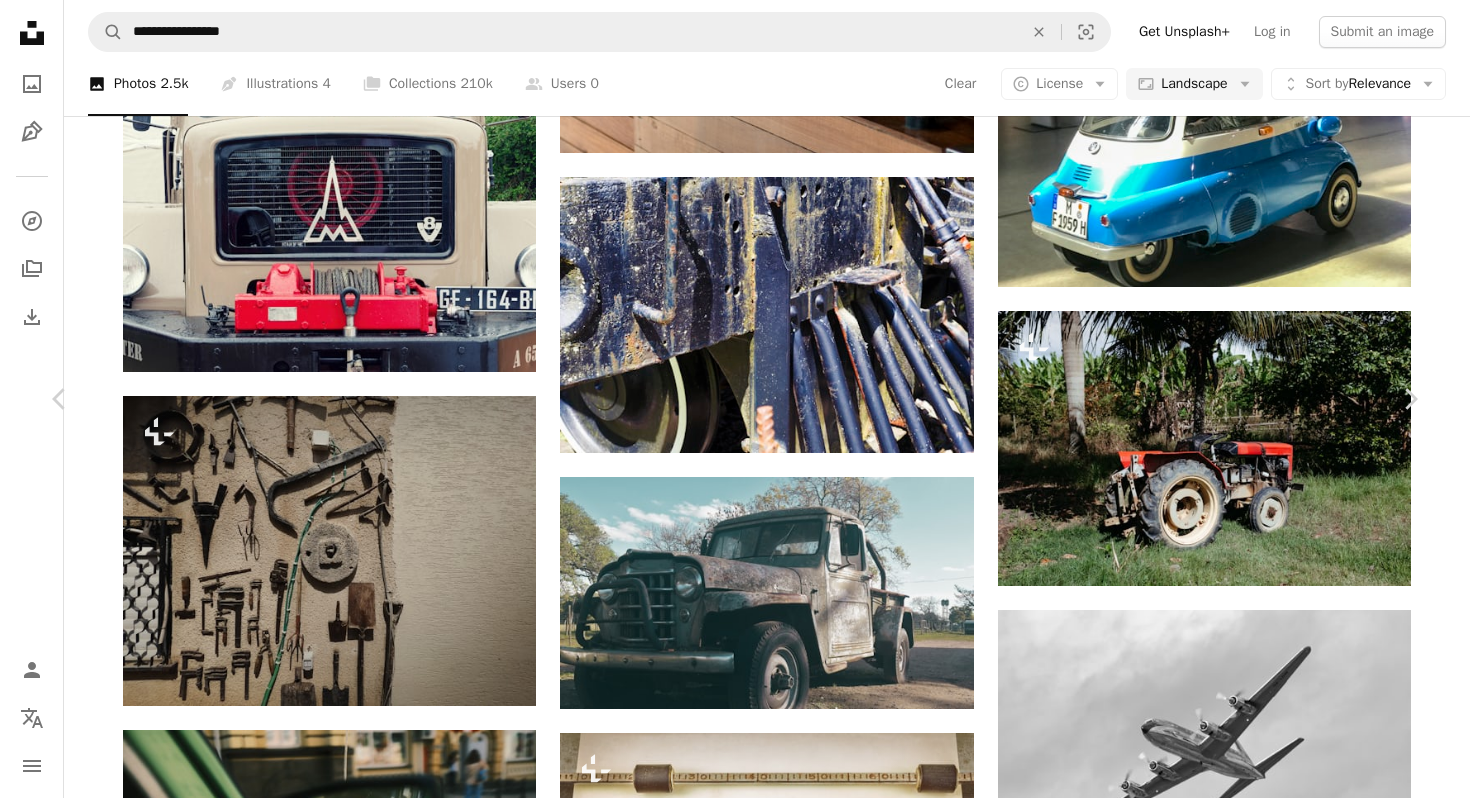 click on "An X shape" at bounding box center [20, 20] 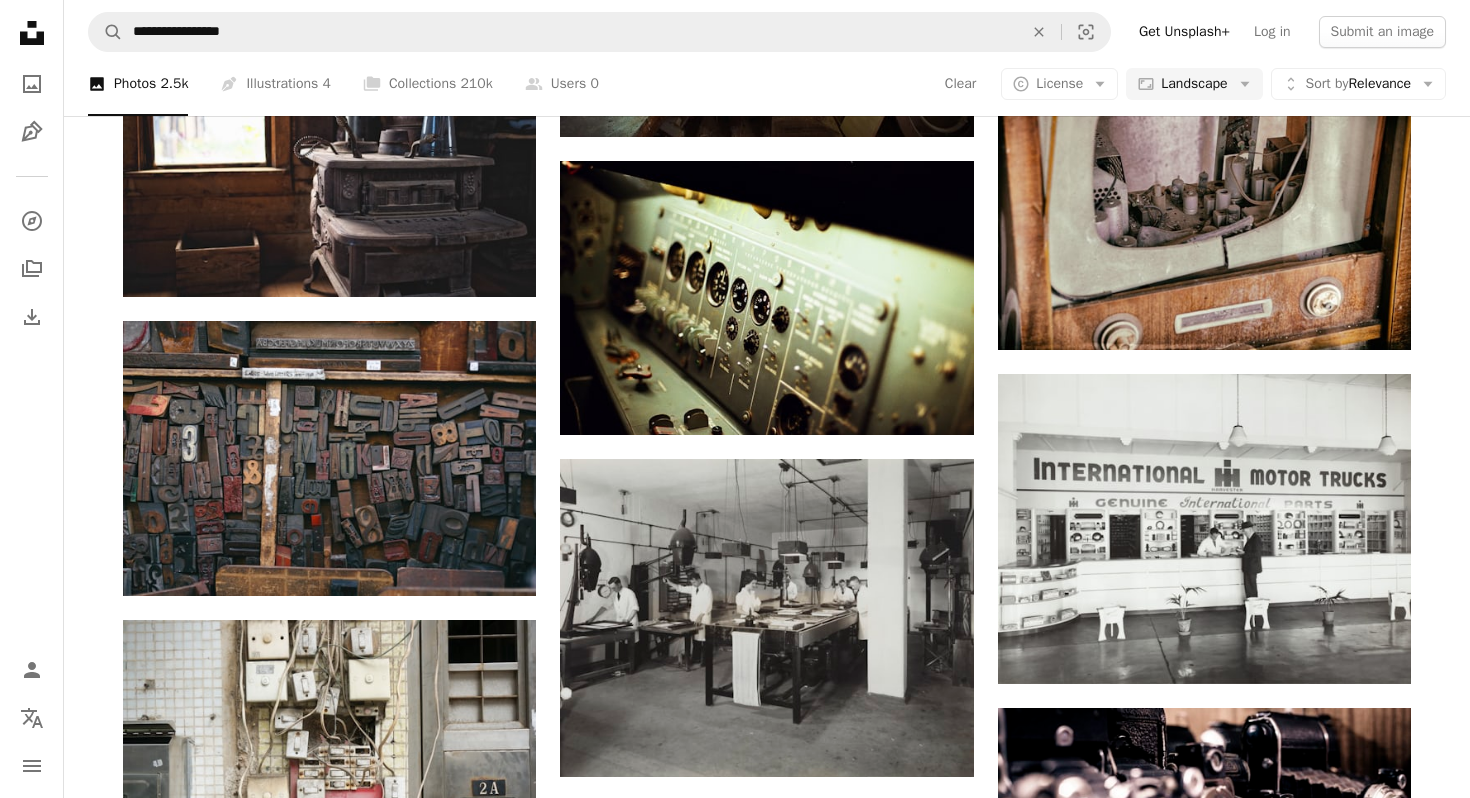 scroll, scrollTop: 31446, scrollLeft: 0, axis: vertical 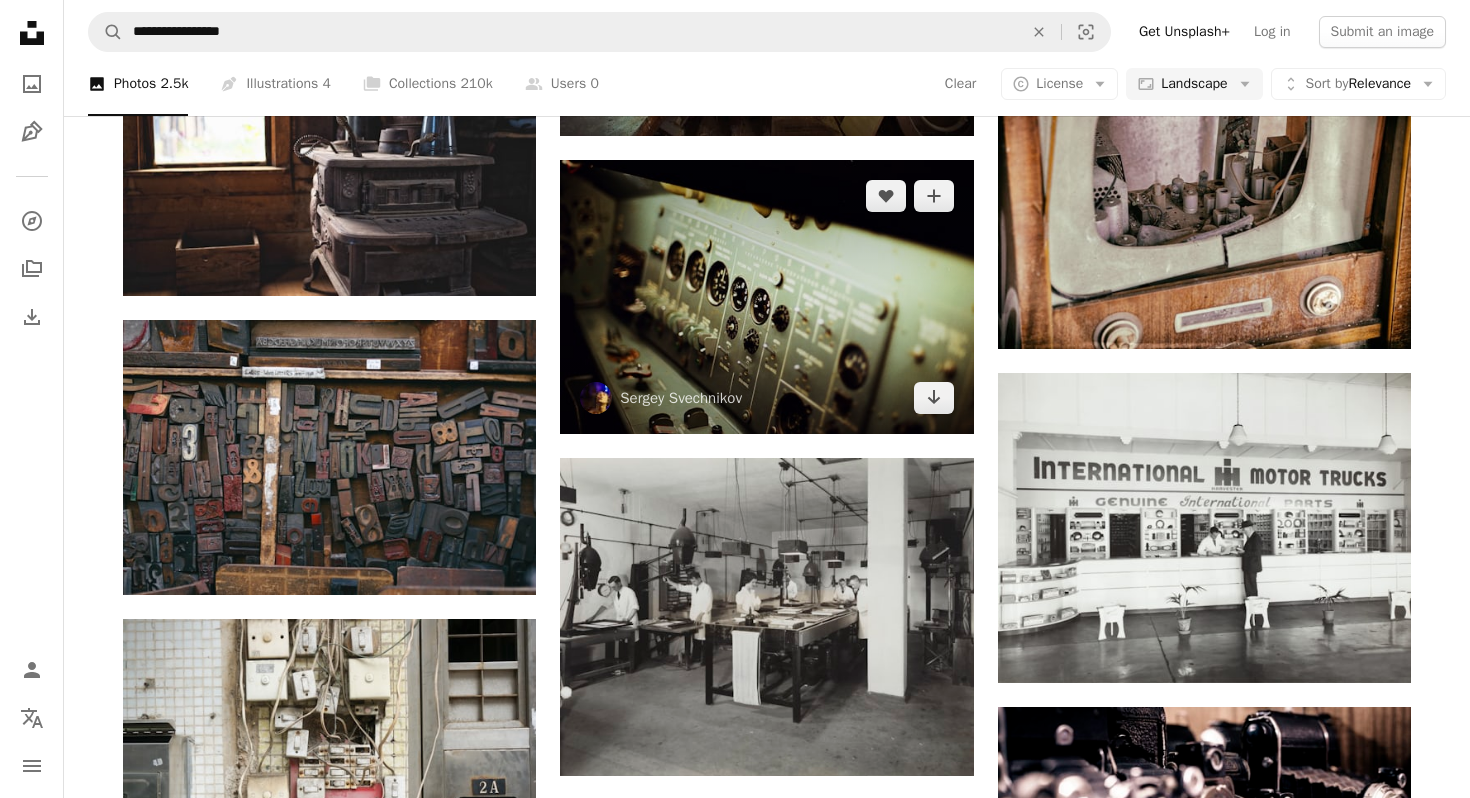 click at bounding box center (766, 297) 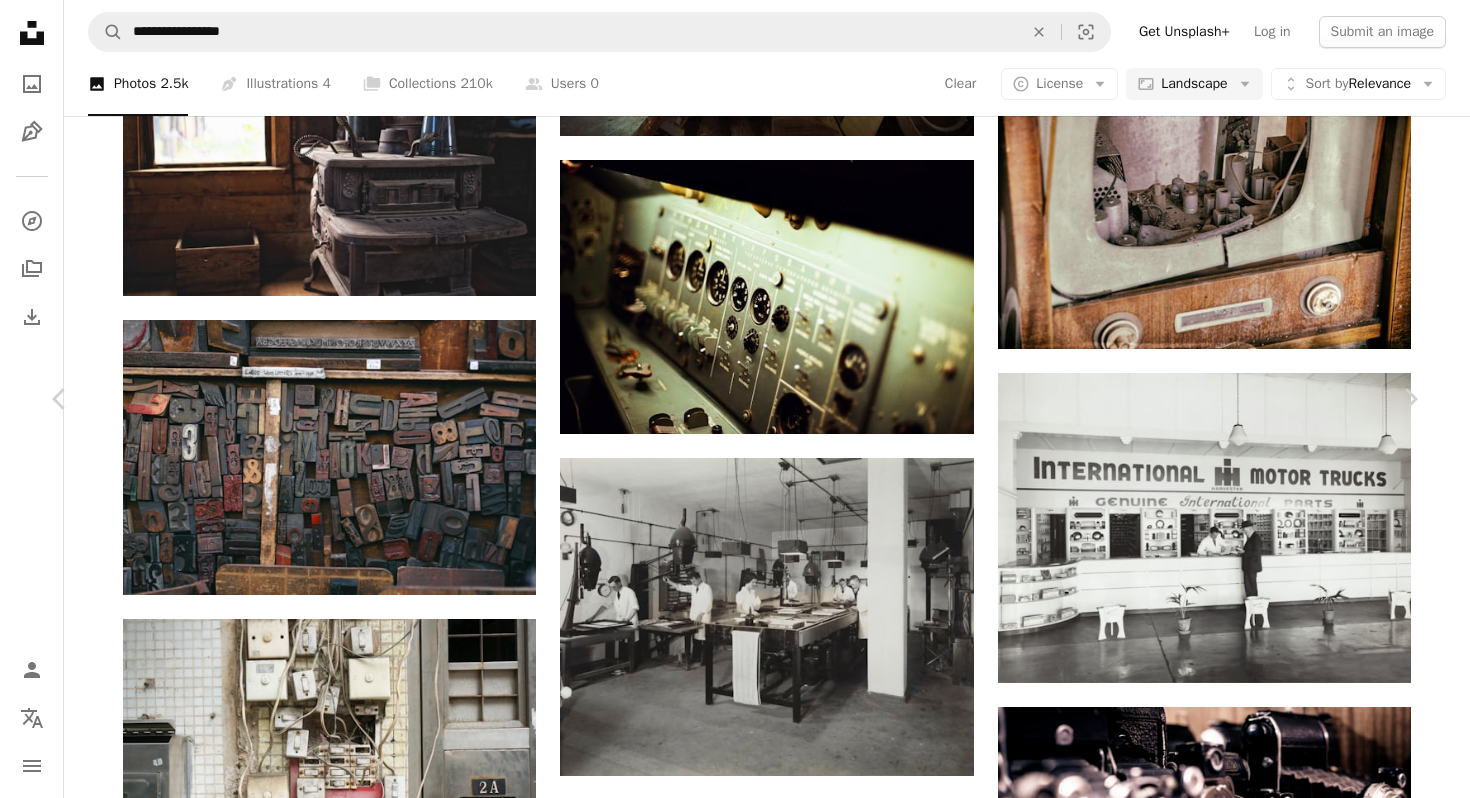 click on "Chevron down" 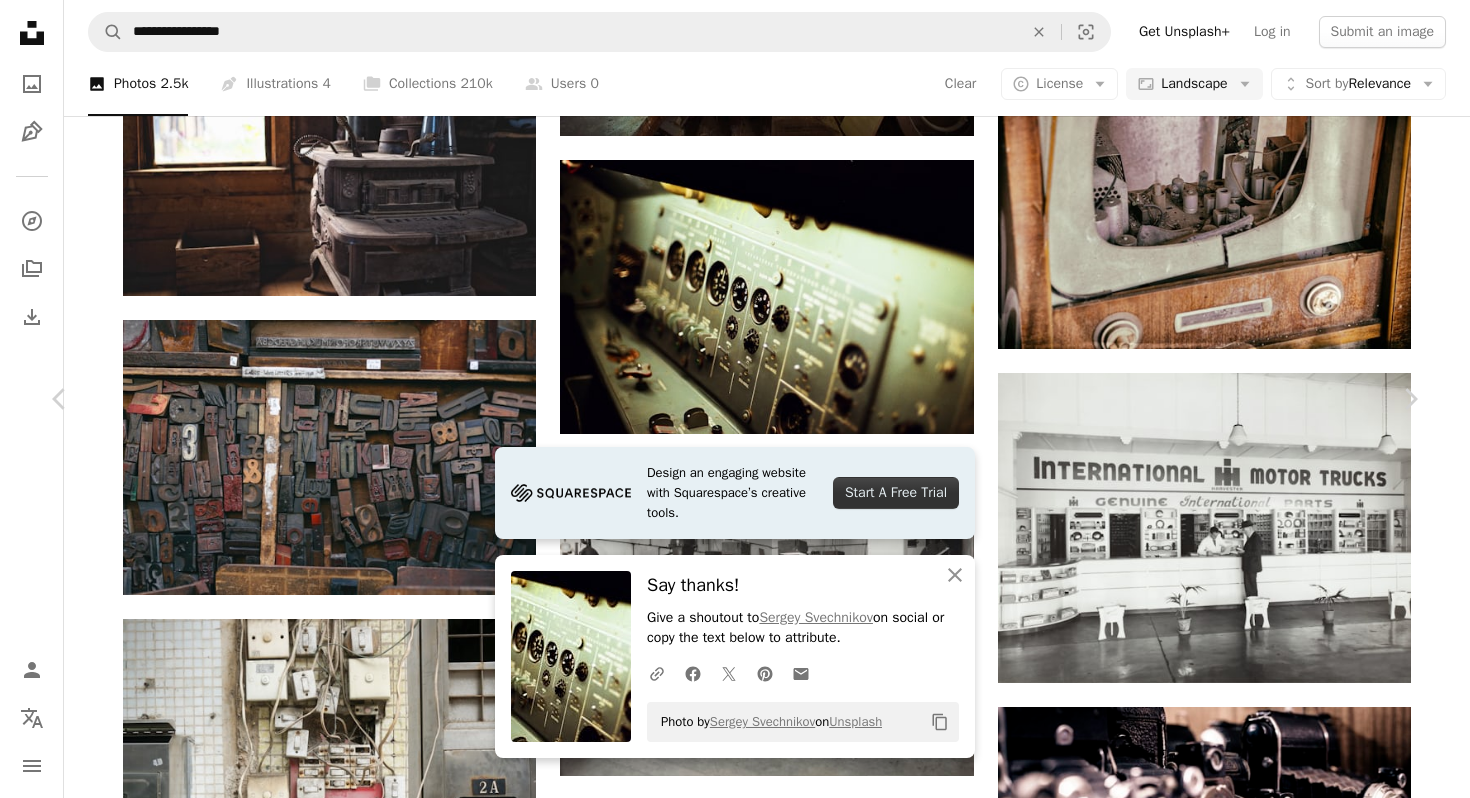 click on "An X shape" at bounding box center [20, 20] 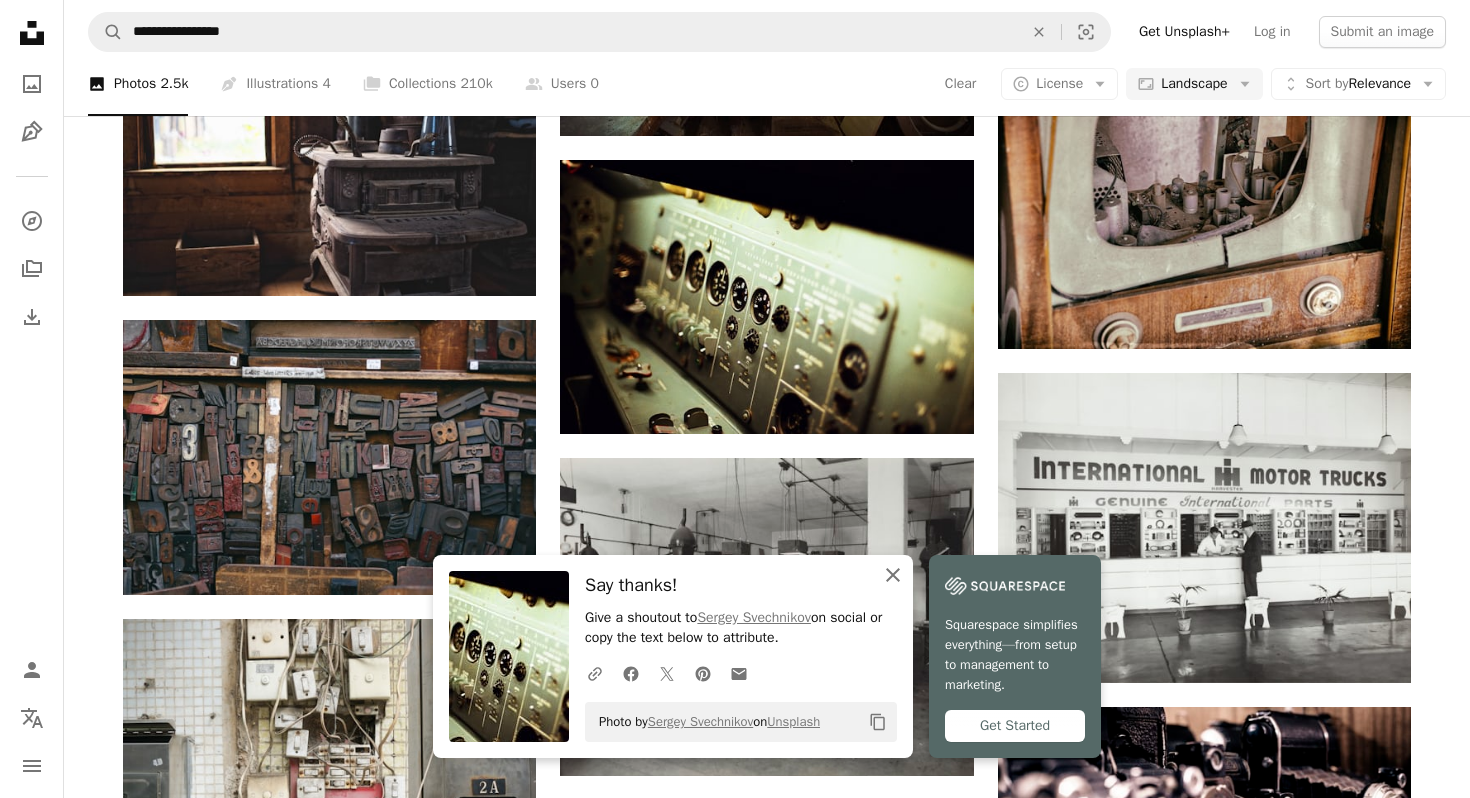 click on "An X shape" 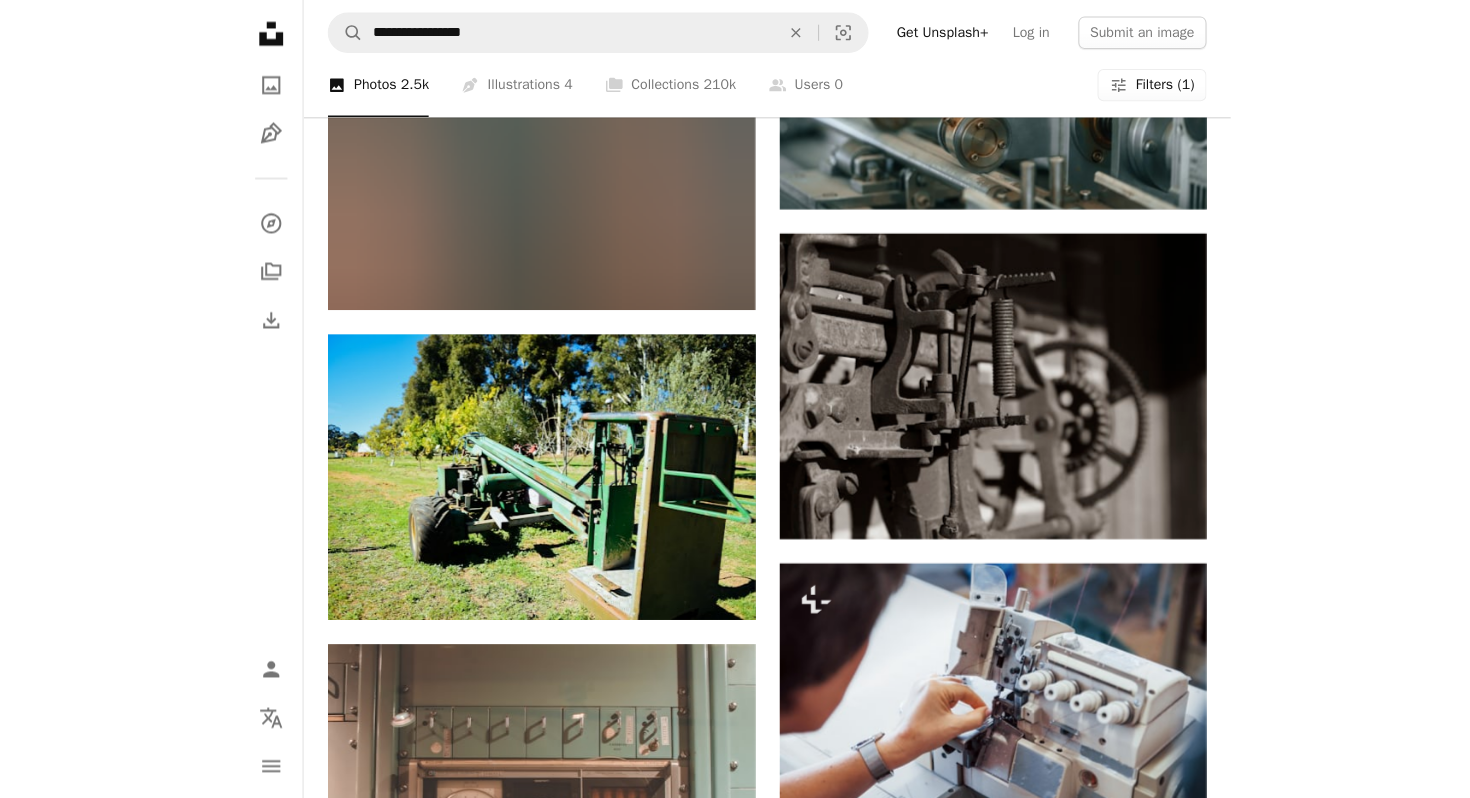 scroll, scrollTop: 105871, scrollLeft: 0, axis: vertical 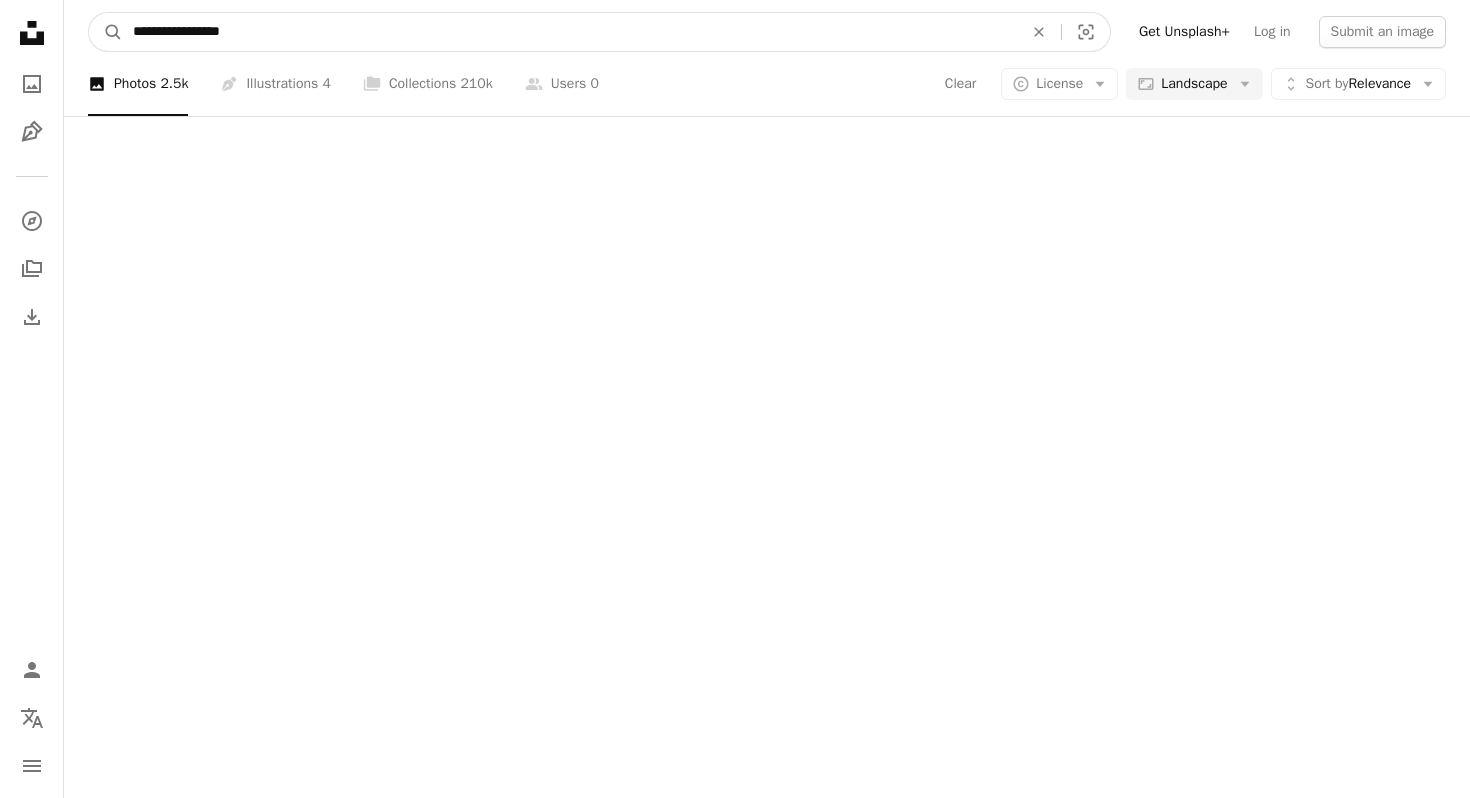 click on "**********" at bounding box center (570, 32) 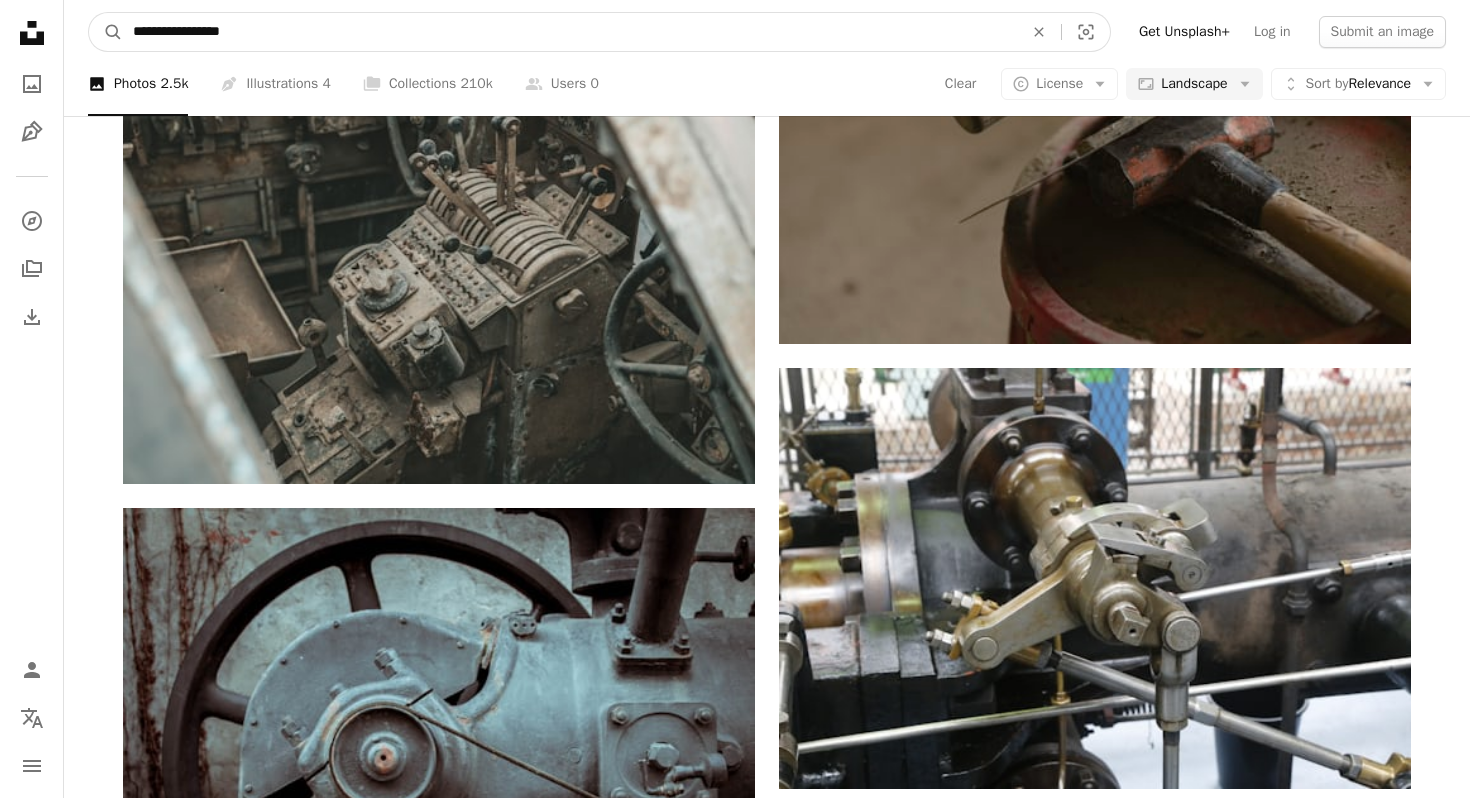 click on "**********" at bounding box center [570, 32] 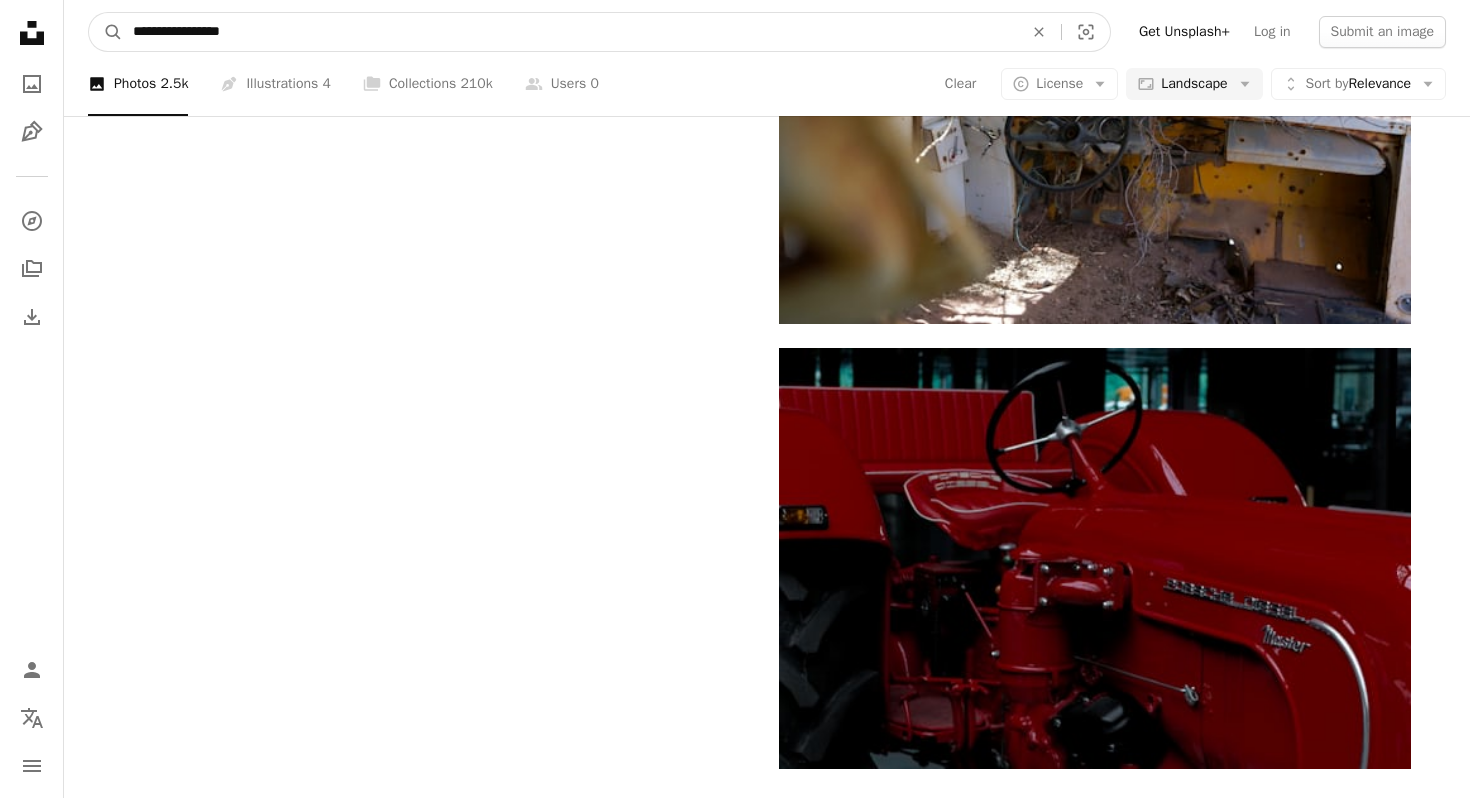 click on "**********" at bounding box center [570, 32] 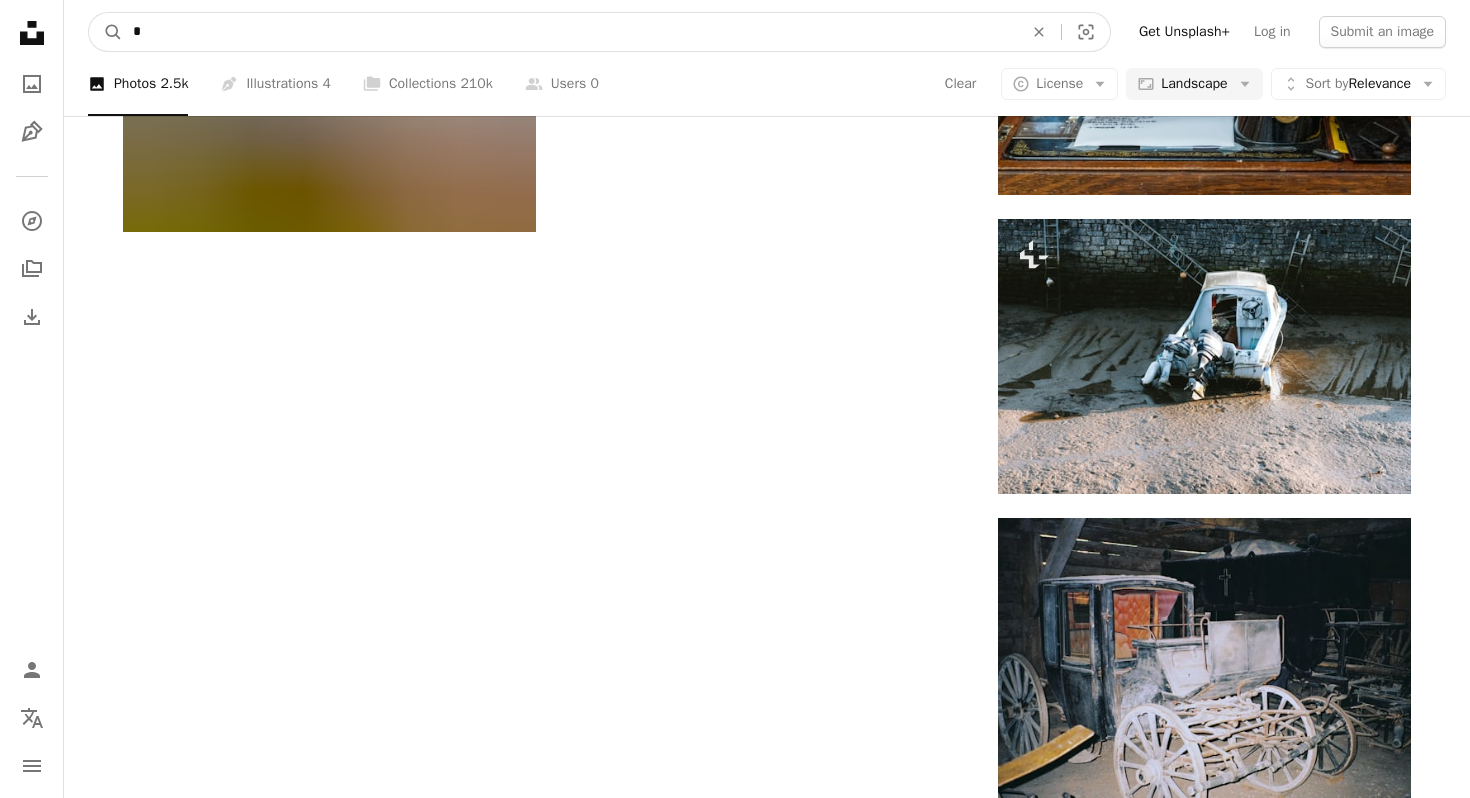 scroll, scrollTop: 52071, scrollLeft: 0, axis: vertical 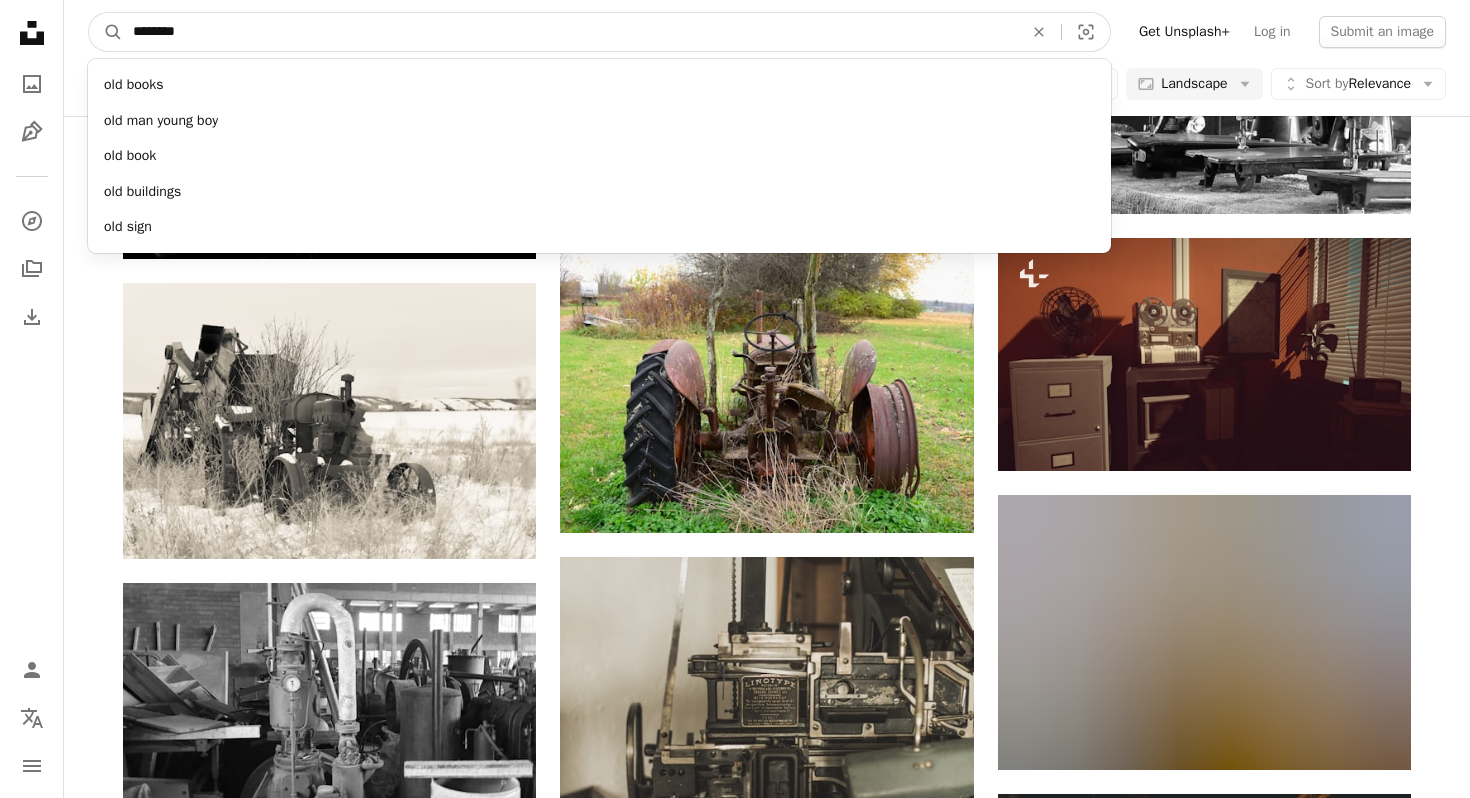 type on "*********" 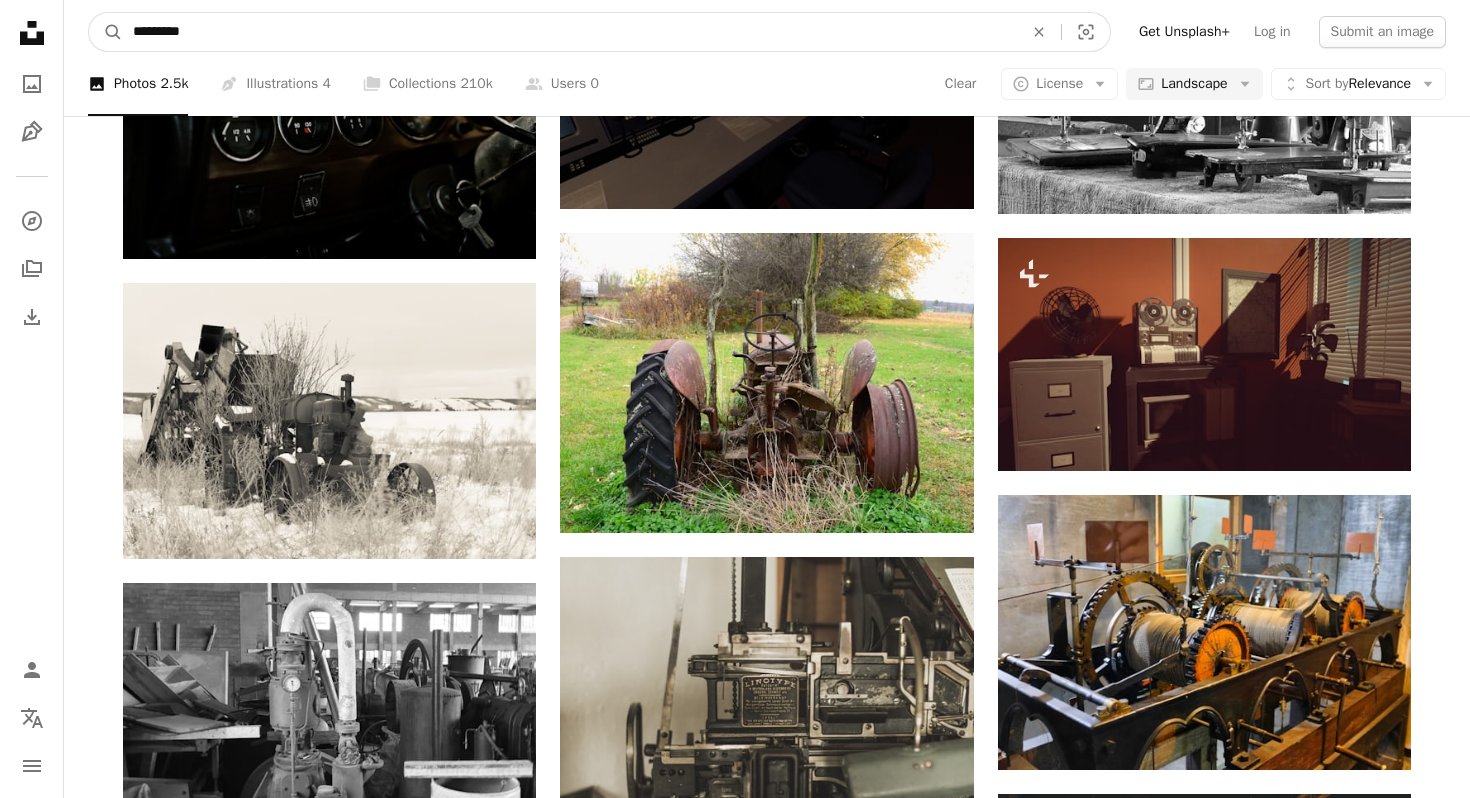 click on "A magnifying glass" at bounding box center (106, 32) 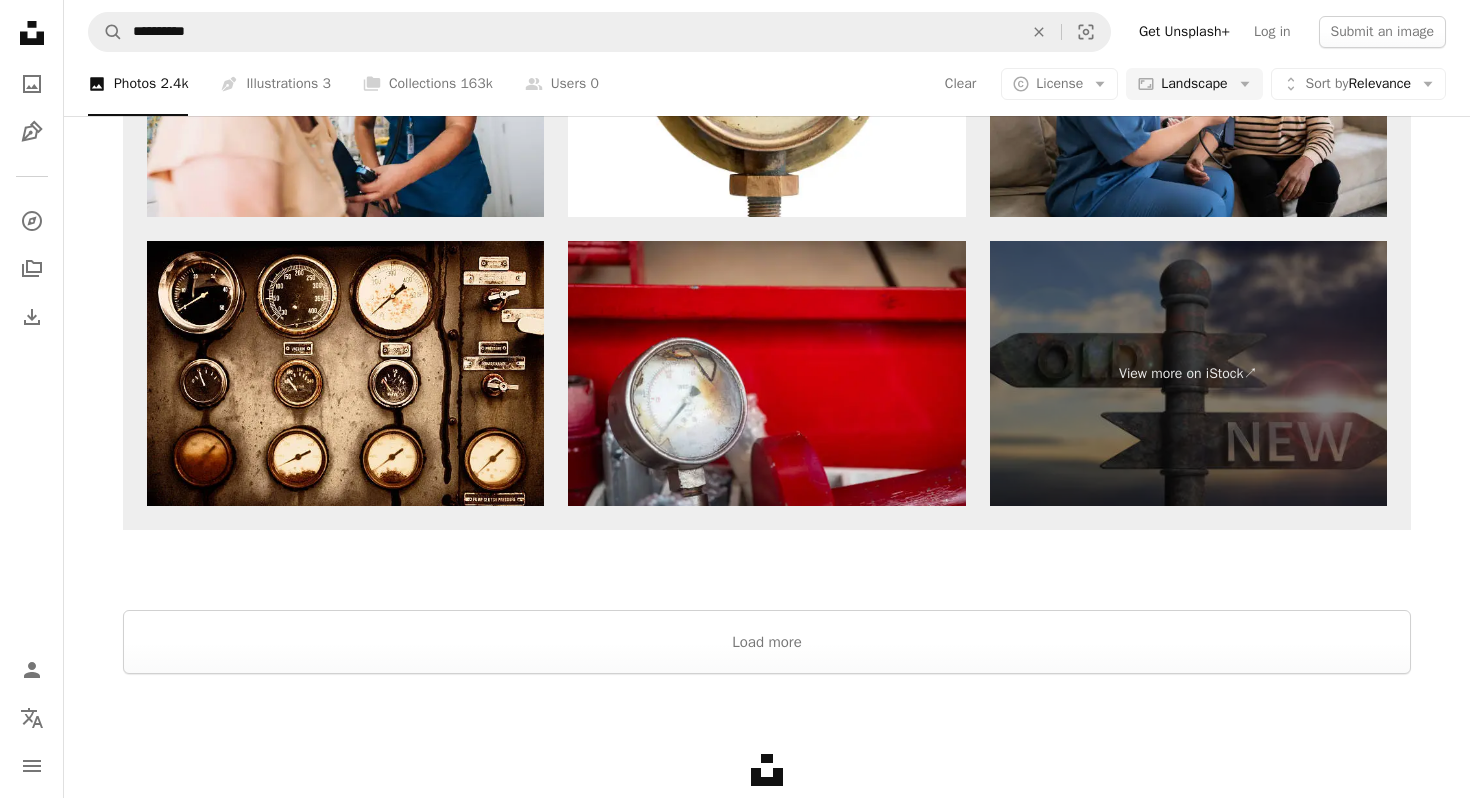 scroll, scrollTop: 2936, scrollLeft: 0, axis: vertical 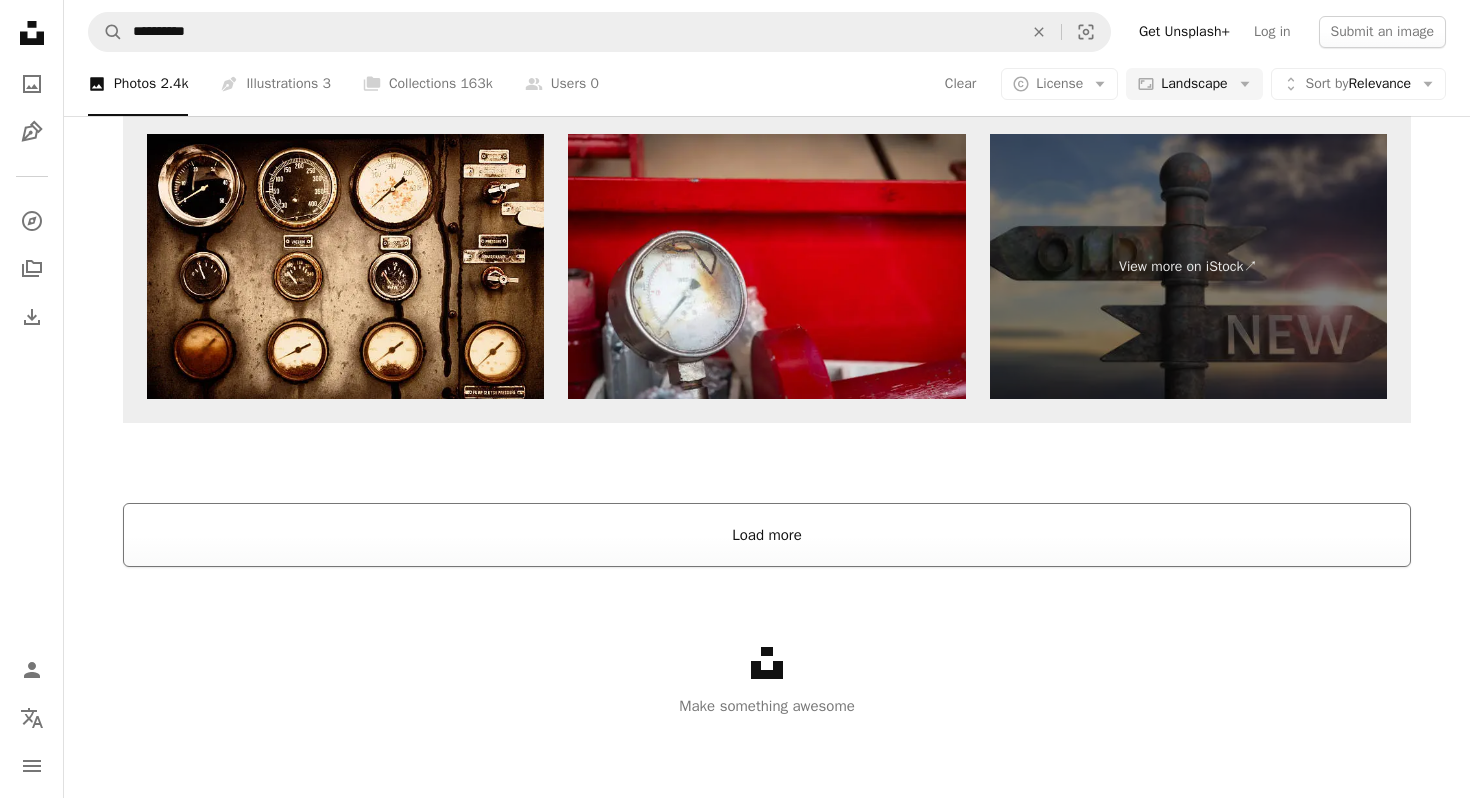 click on "Load more" at bounding box center [767, 535] 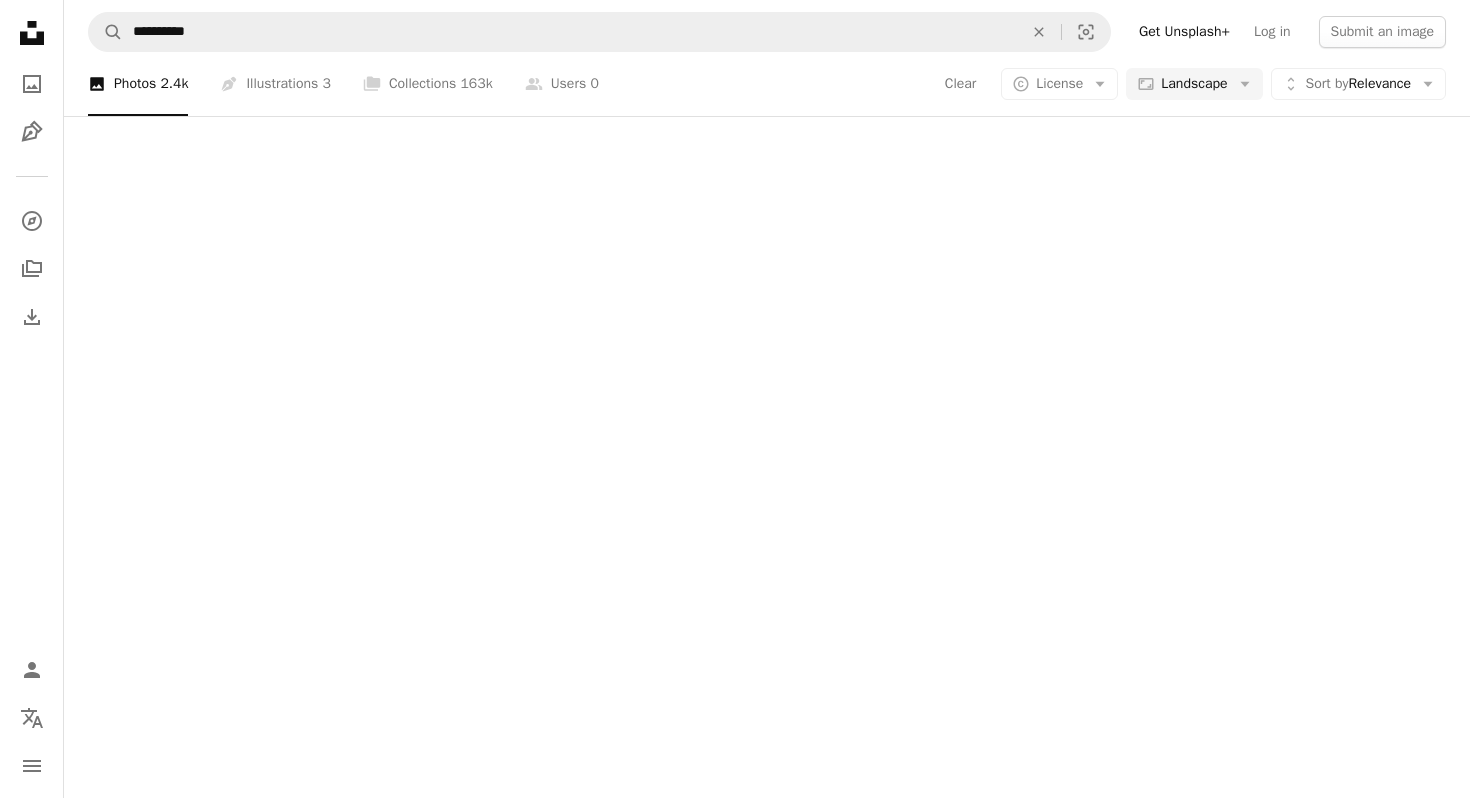 scroll, scrollTop: 2166, scrollLeft: 0, axis: vertical 